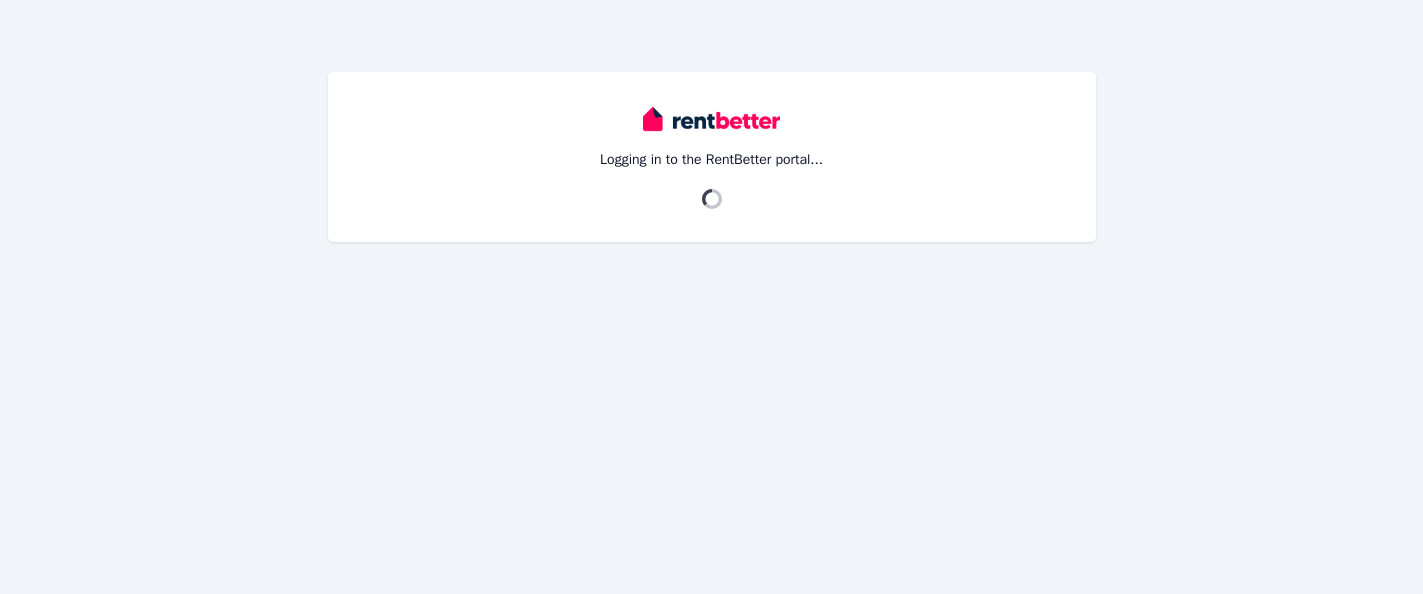 scroll, scrollTop: 0, scrollLeft: 0, axis: both 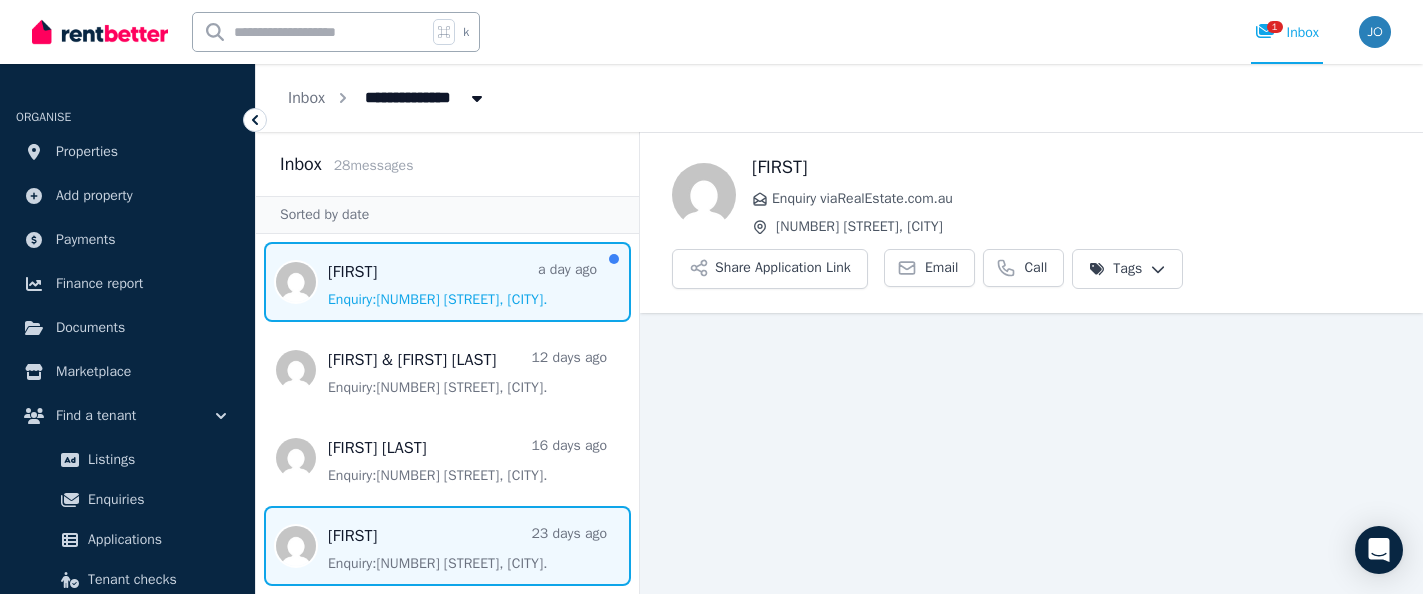 click at bounding box center [447, 282] 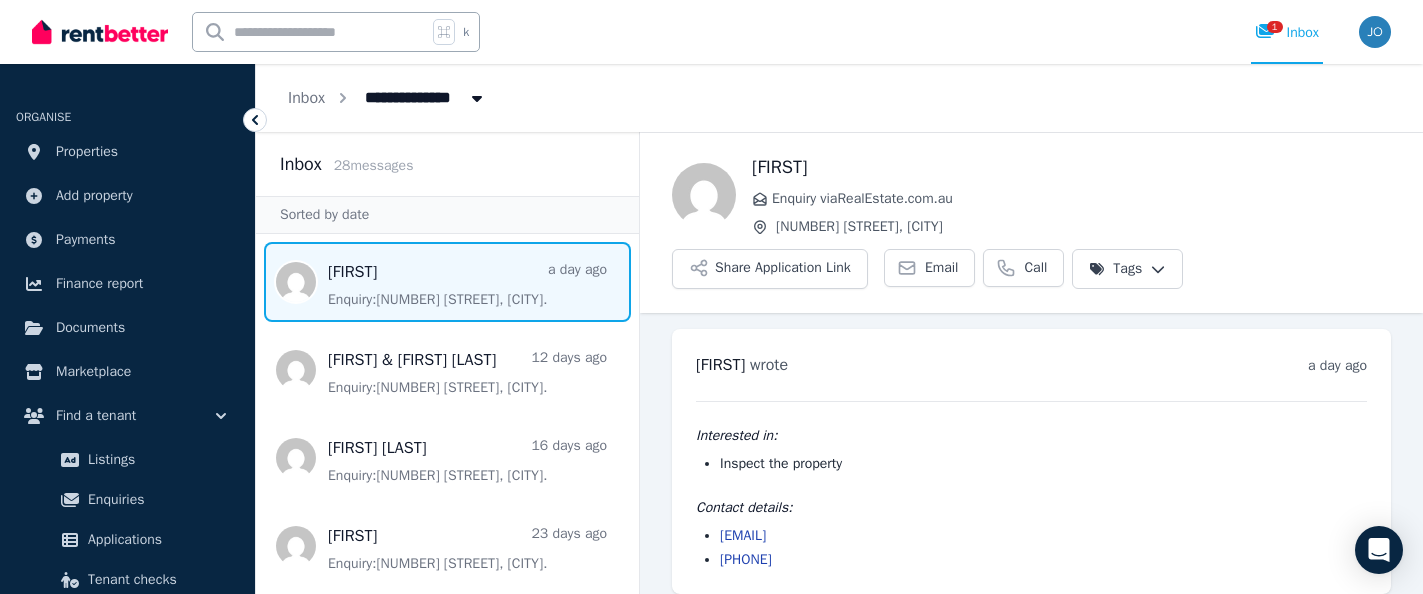 scroll, scrollTop: 16, scrollLeft: 0, axis: vertical 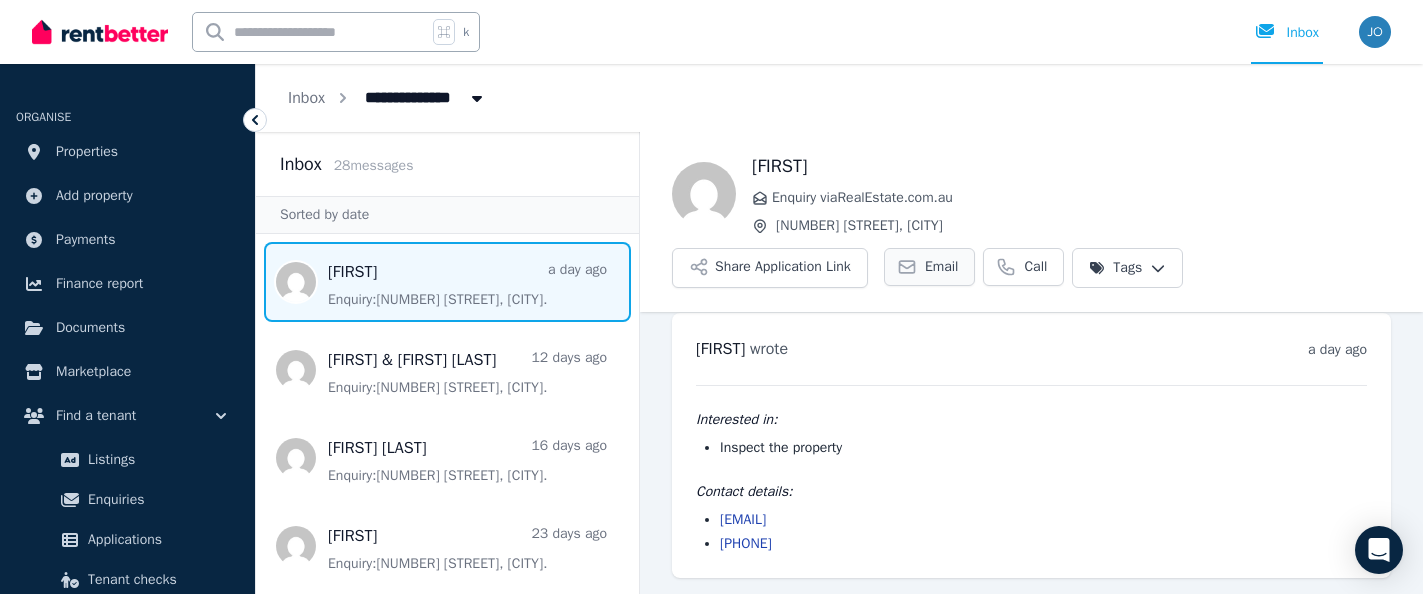 click on "Email" at bounding box center [942, 267] 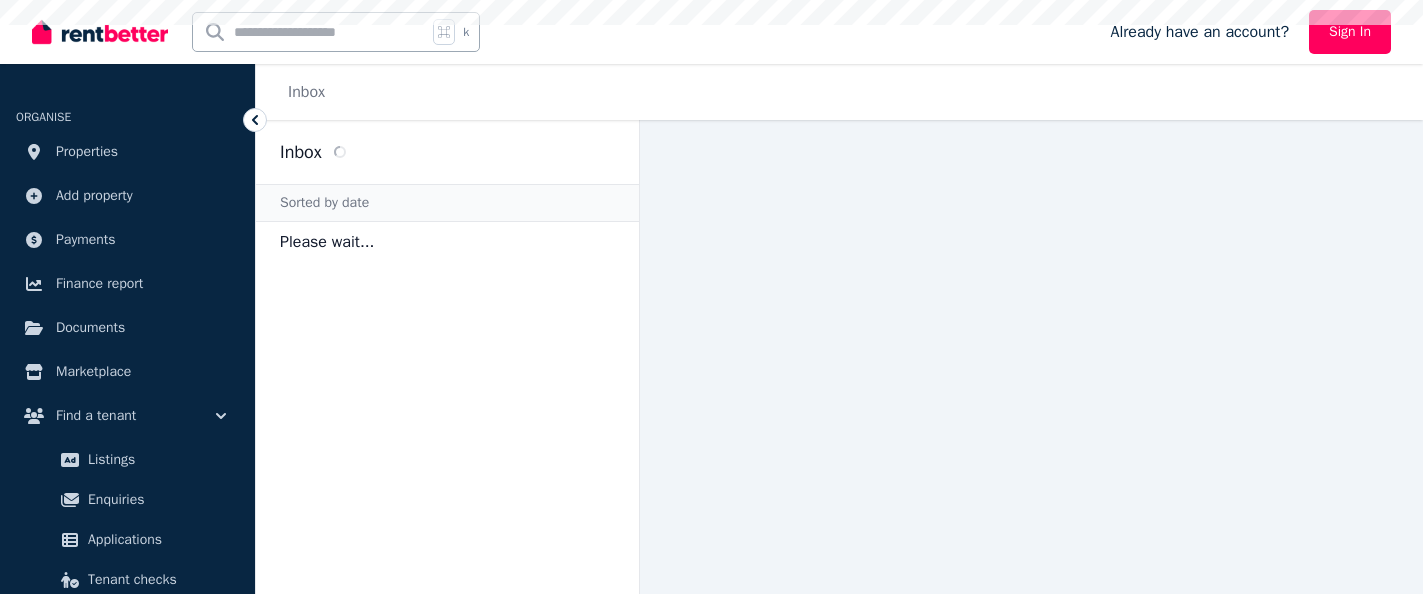 scroll, scrollTop: 0, scrollLeft: 0, axis: both 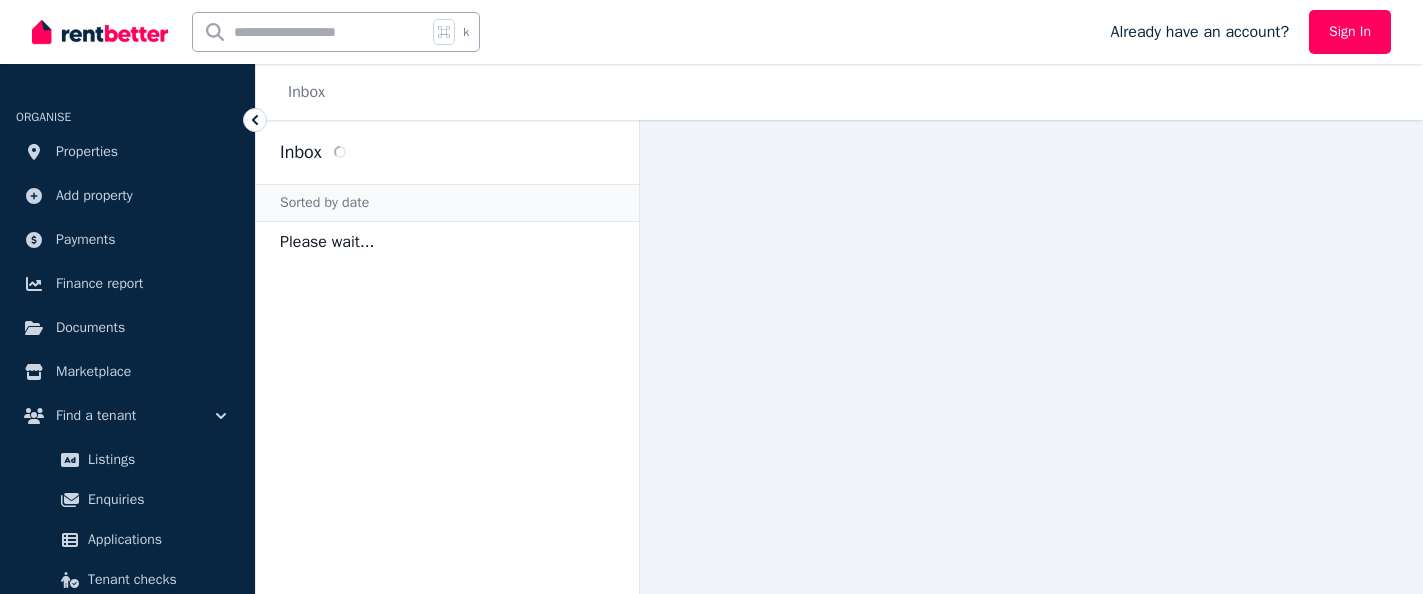 click on "Sign In" at bounding box center [1350, 32] 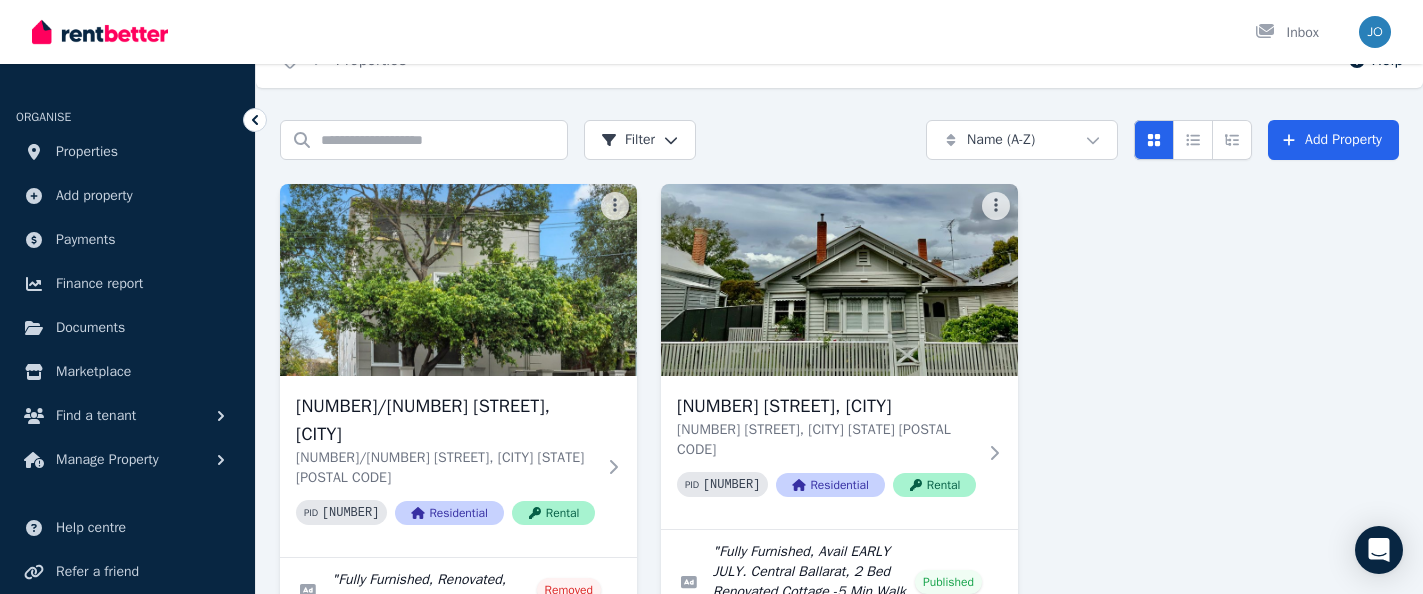 scroll, scrollTop: 56, scrollLeft: 0, axis: vertical 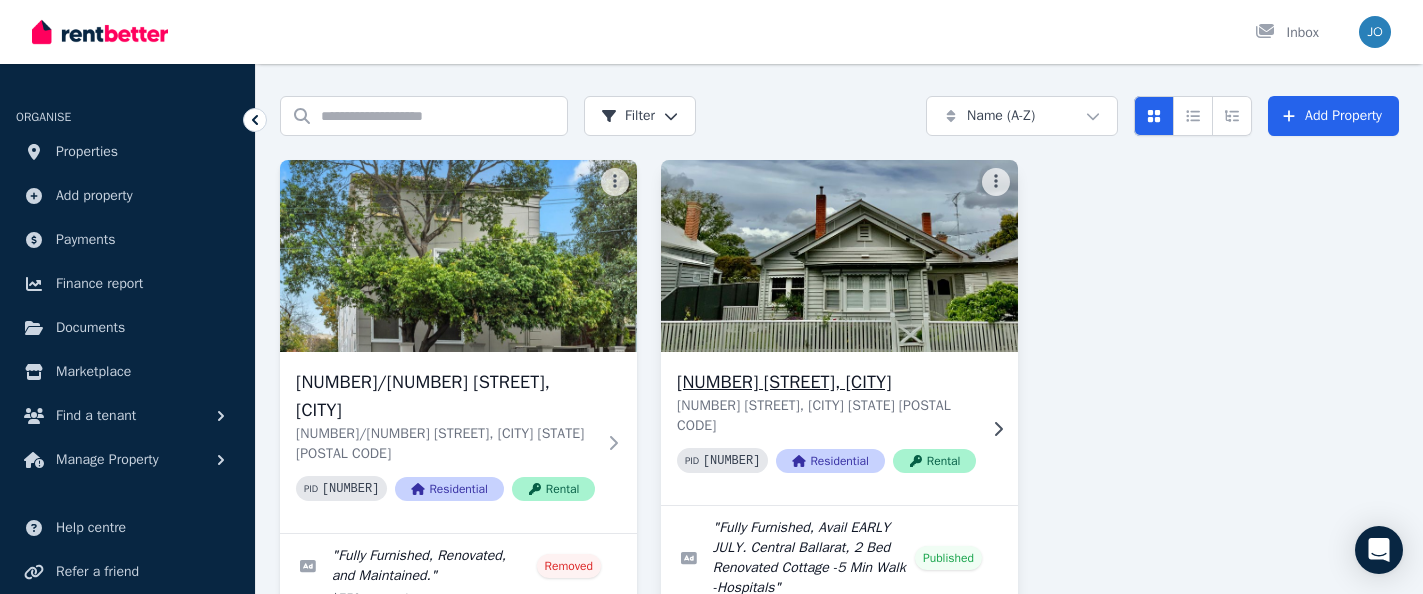 click on "[NUMBER] [STREET], [CITY]" at bounding box center (826, 382) 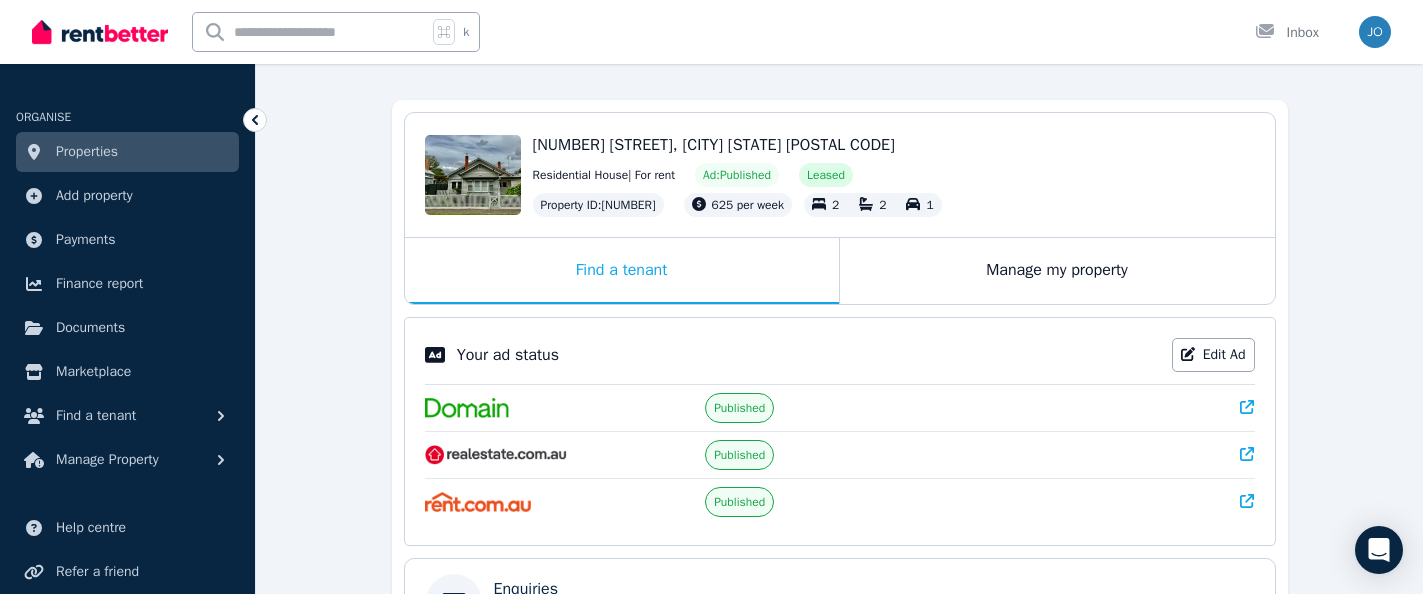scroll, scrollTop: 68, scrollLeft: 0, axis: vertical 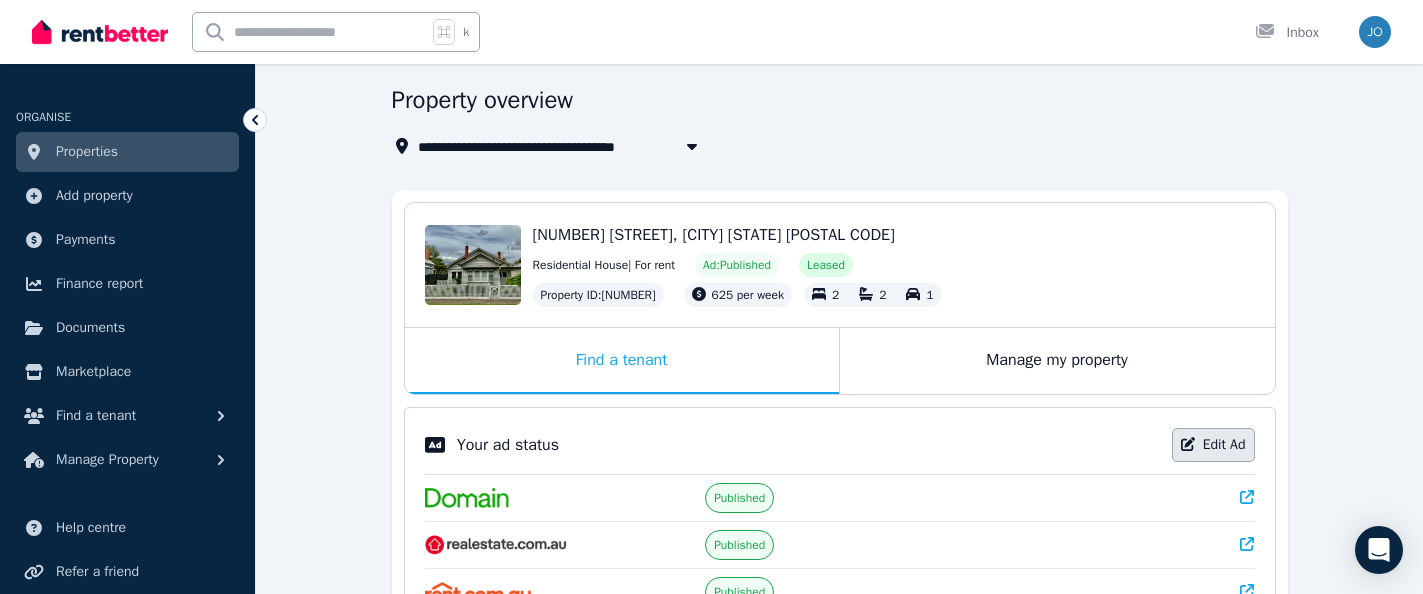 click on "Edit Ad" at bounding box center [1213, 445] 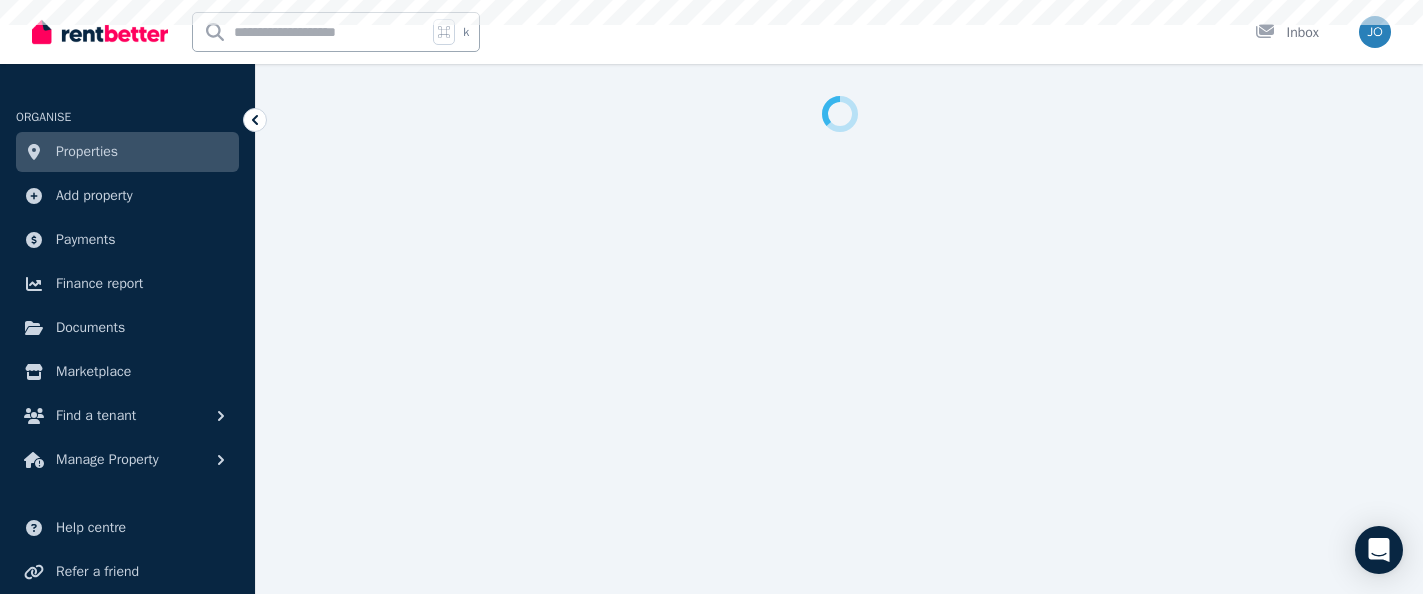 scroll, scrollTop: 0, scrollLeft: 0, axis: both 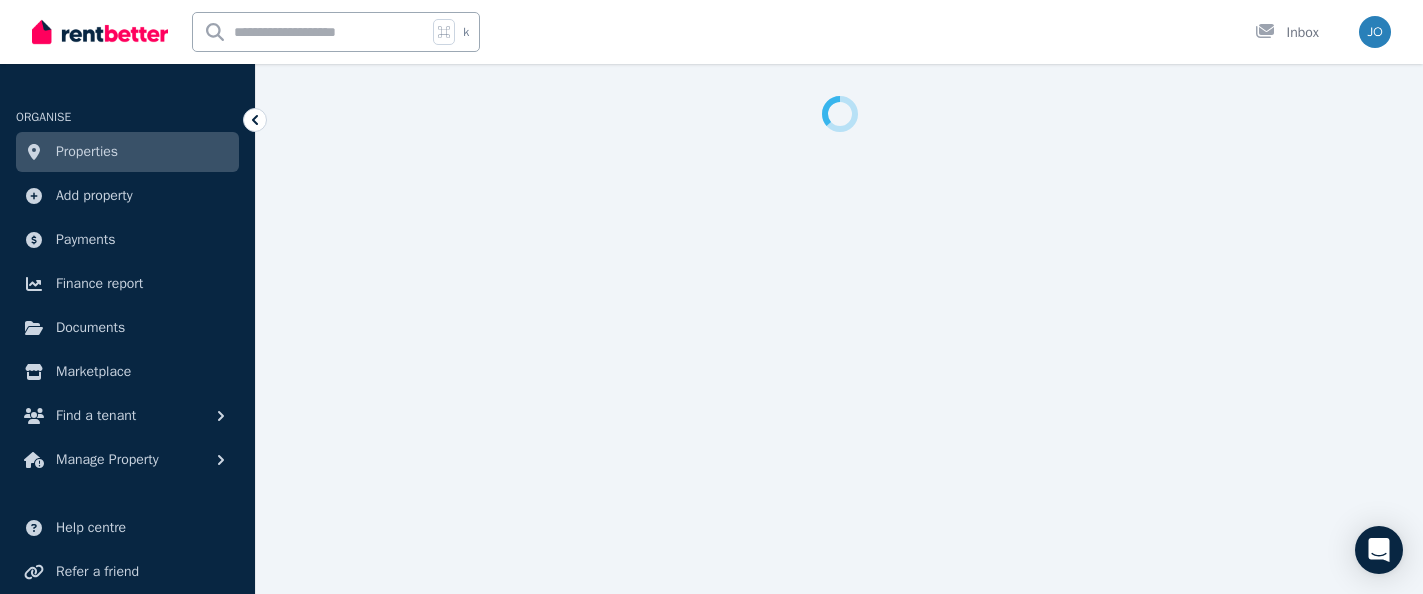 select on "***" 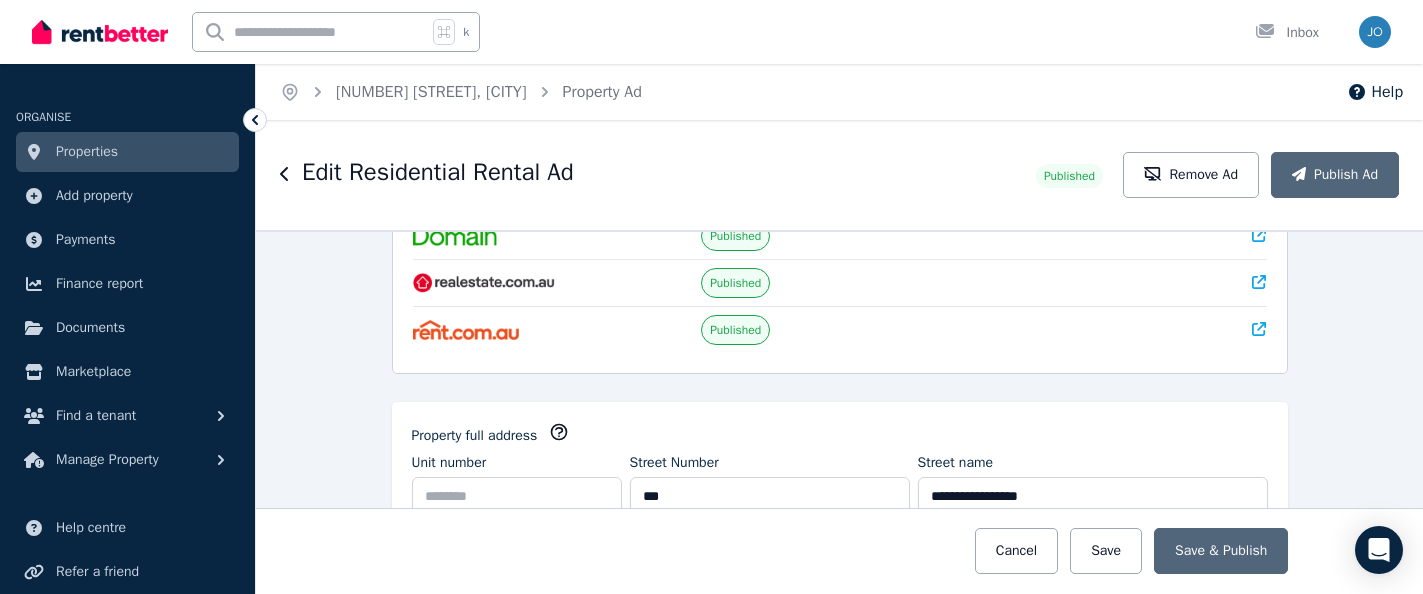 scroll, scrollTop: 150, scrollLeft: 0, axis: vertical 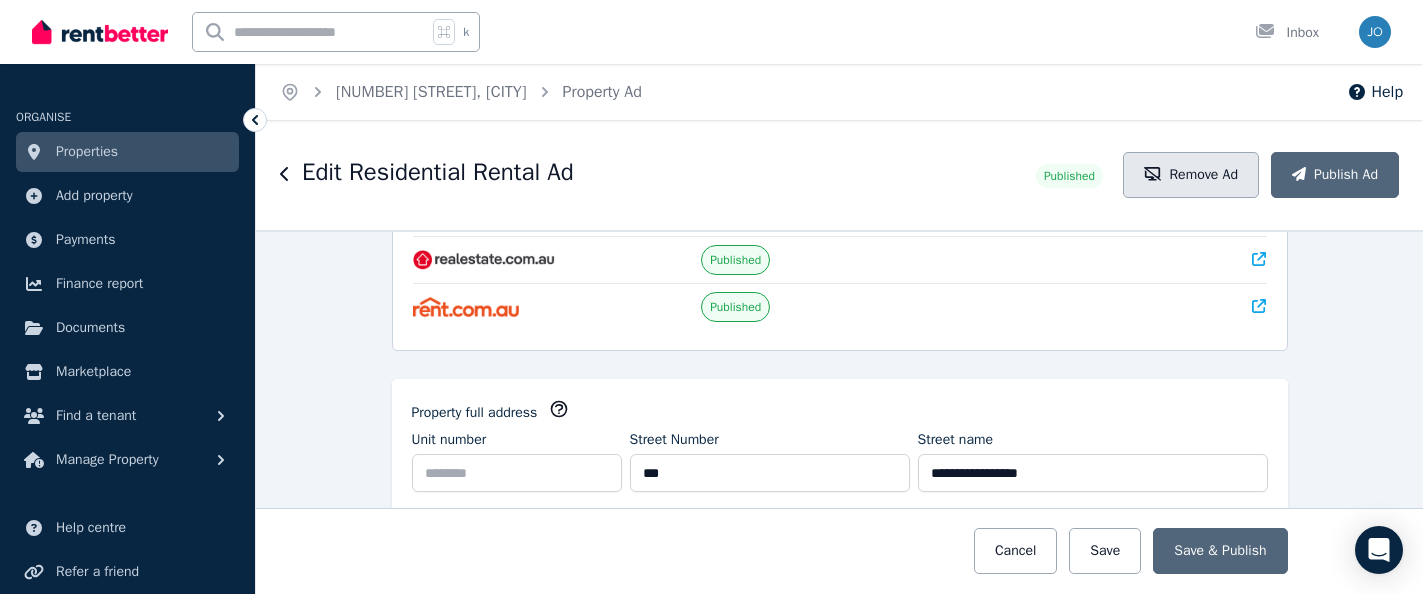 click on "Remove Ad" at bounding box center [1191, 175] 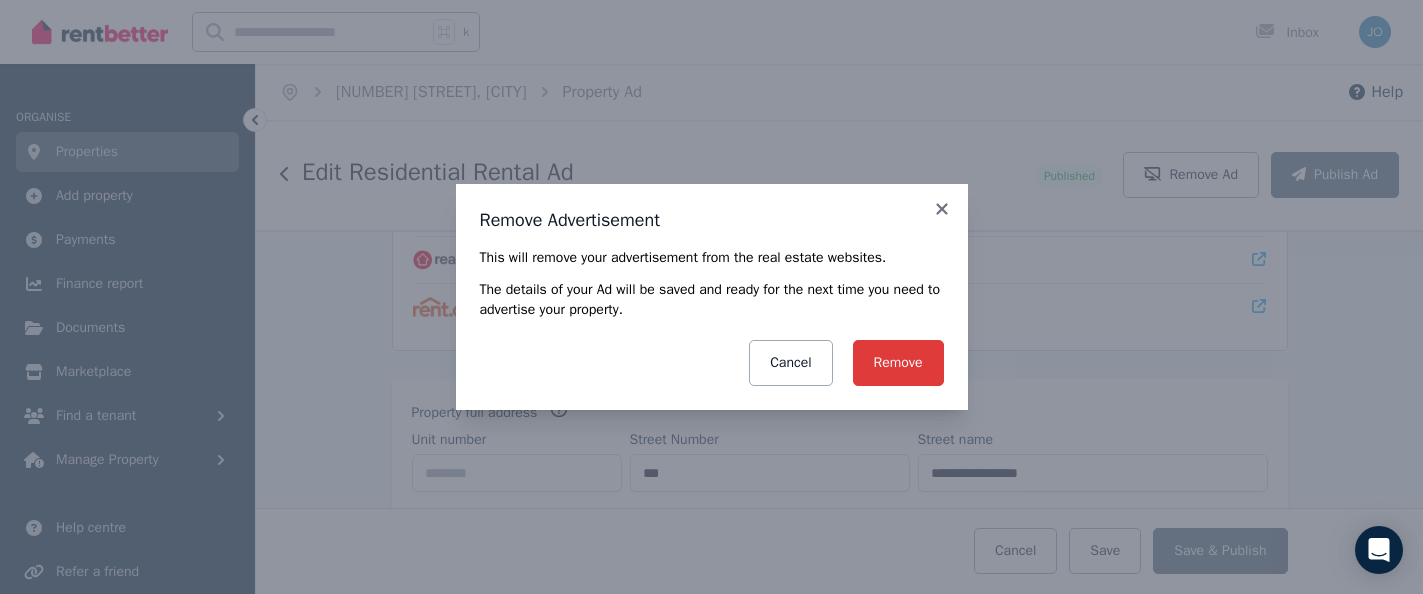 click on "Remove" at bounding box center [898, 363] 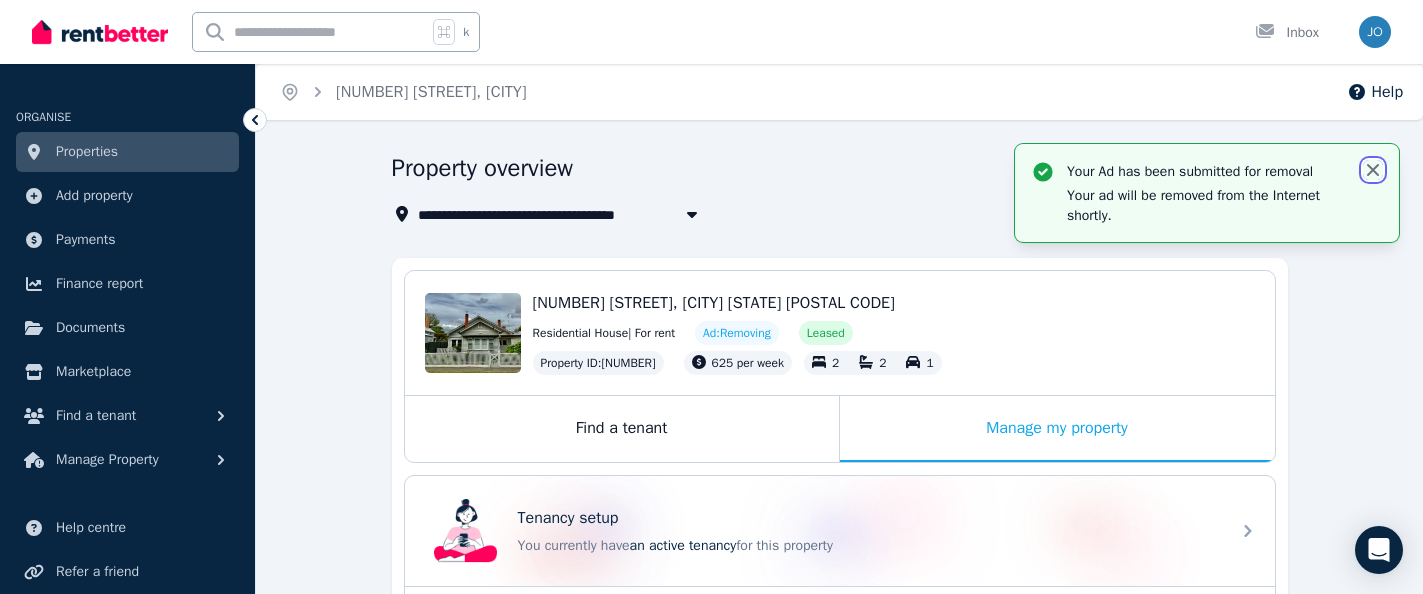click 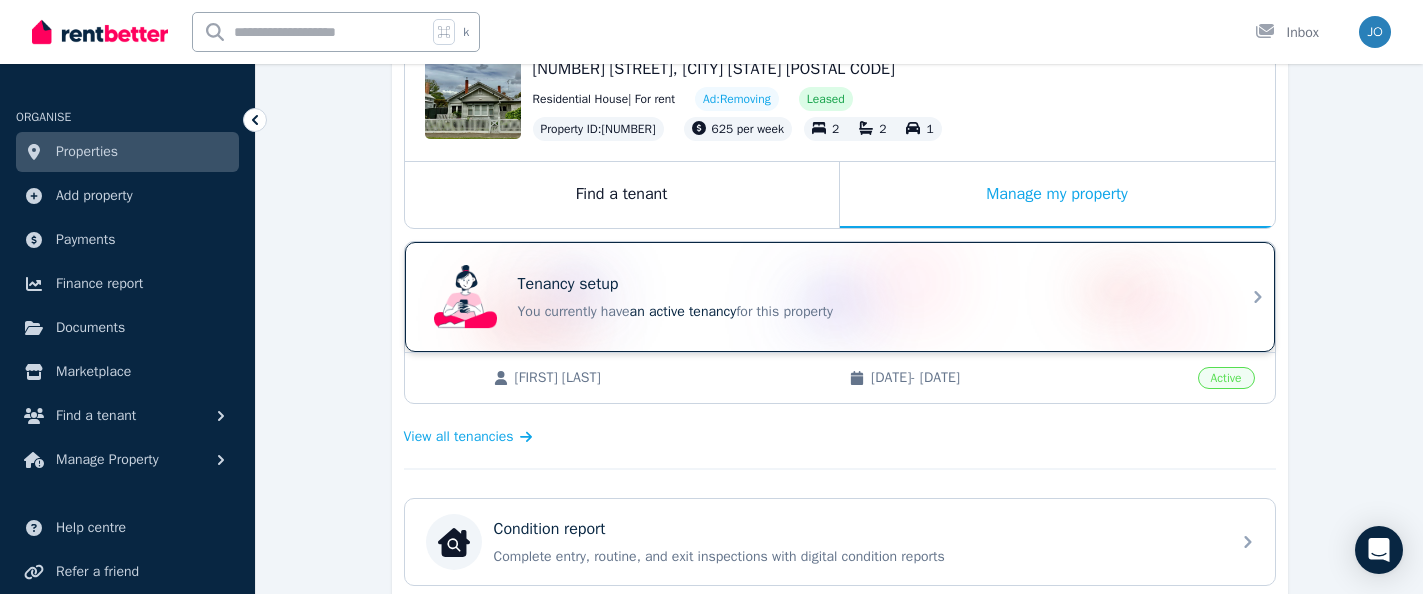 scroll, scrollTop: 231, scrollLeft: 0, axis: vertical 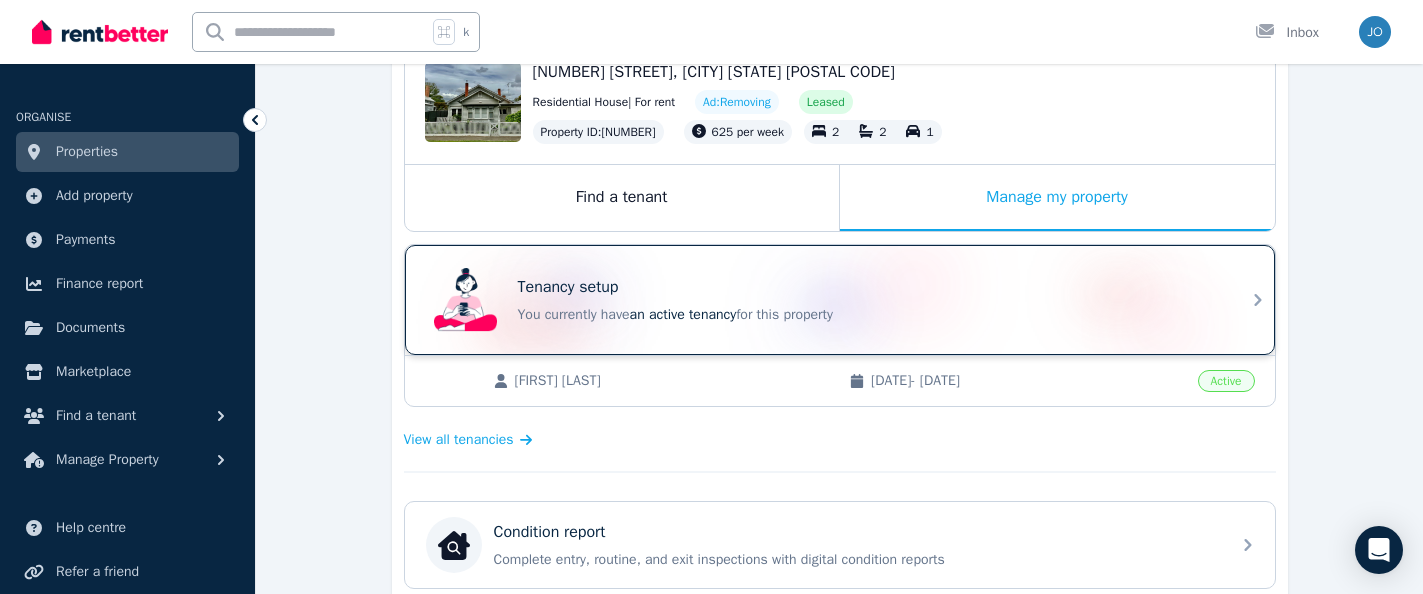 click 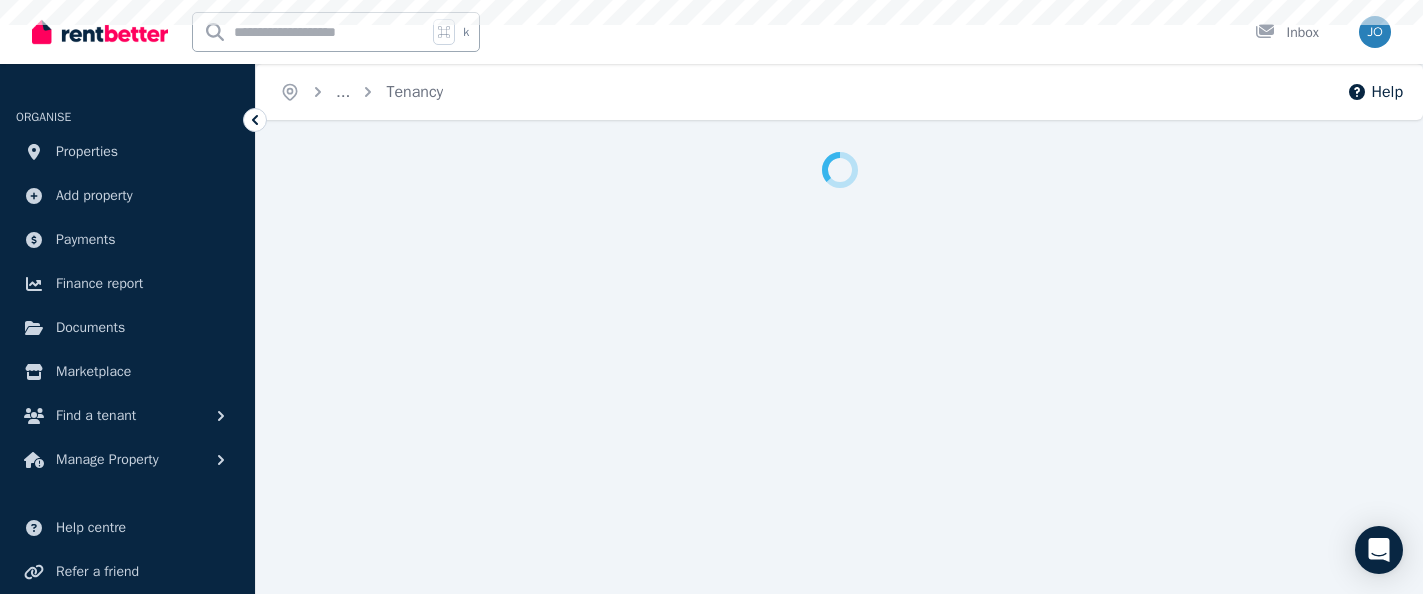 scroll, scrollTop: 0, scrollLeft: 0, axis: both 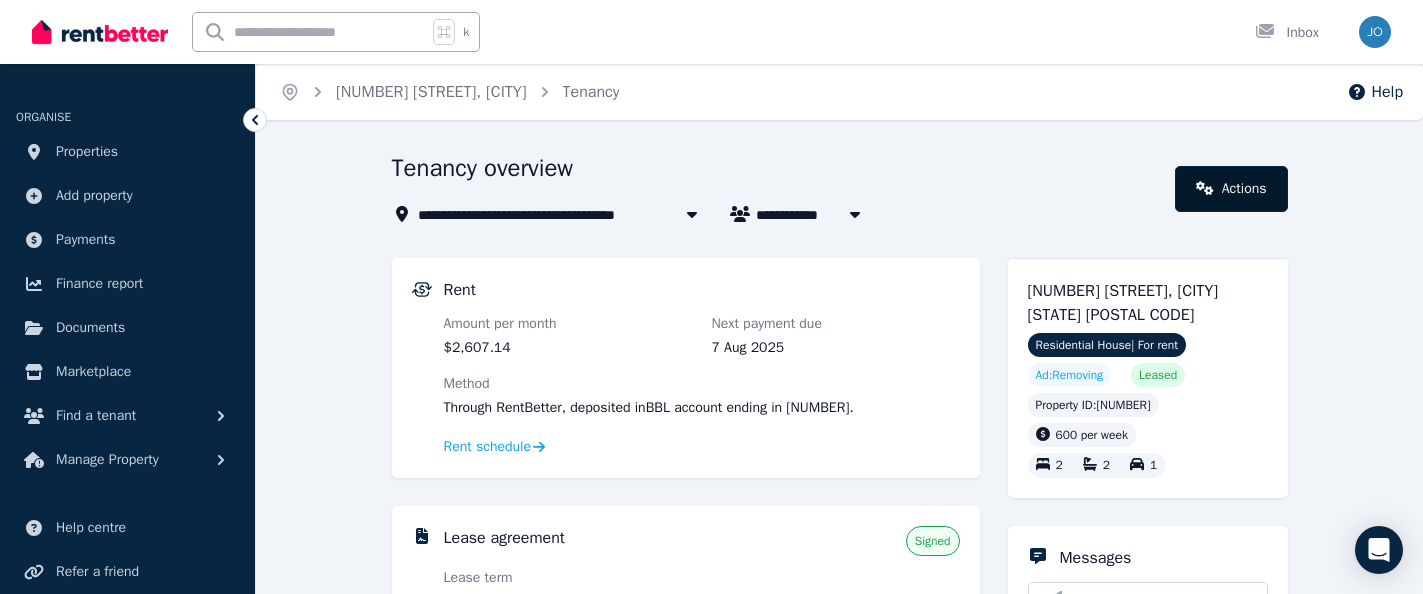 click on "Actions" at bounding box center (1231, 189) 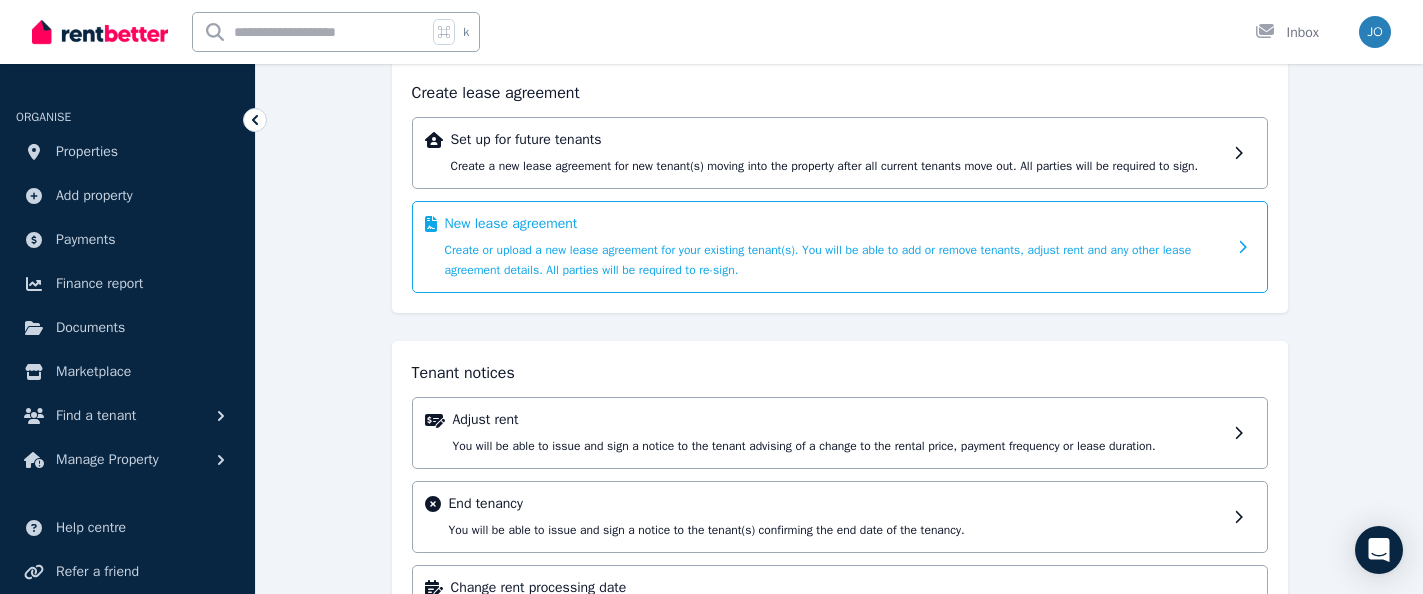 scroll, scrollTop: 266, scrollLeft: 0, axis: vertical 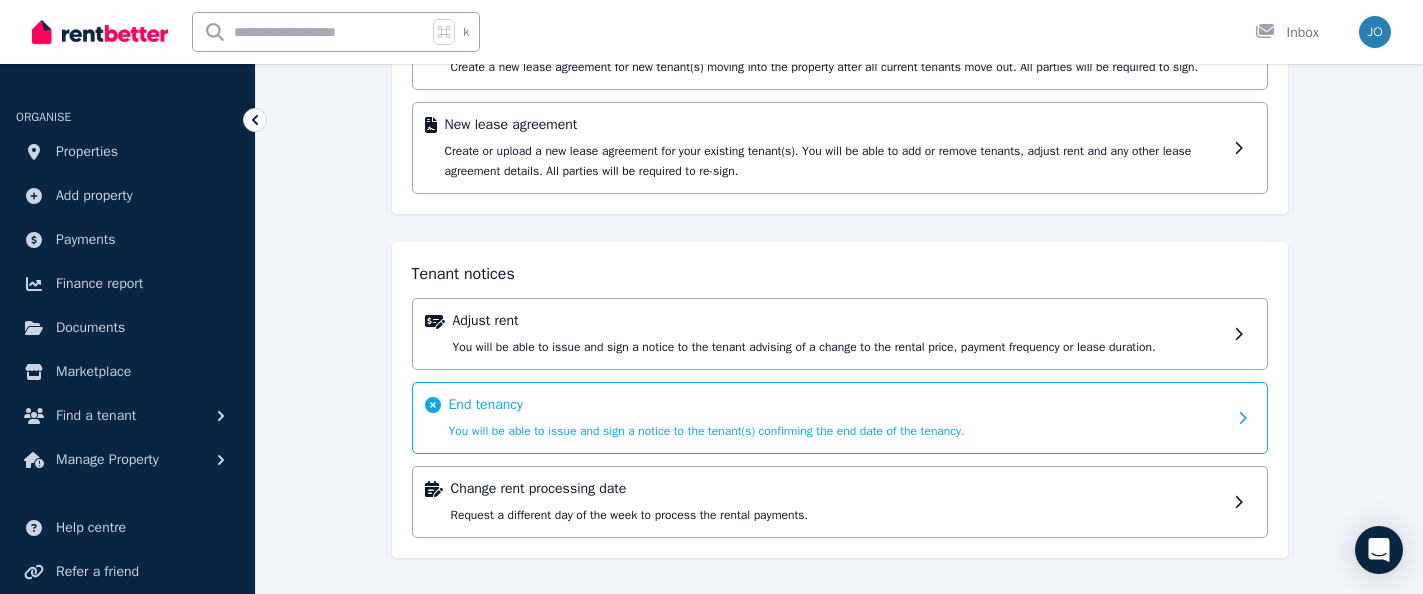 click on "End tenancy You will be able to issue and sign a notice to the tenant(s) confirming the end date of the tenancy." at bounding box center [837, 418] 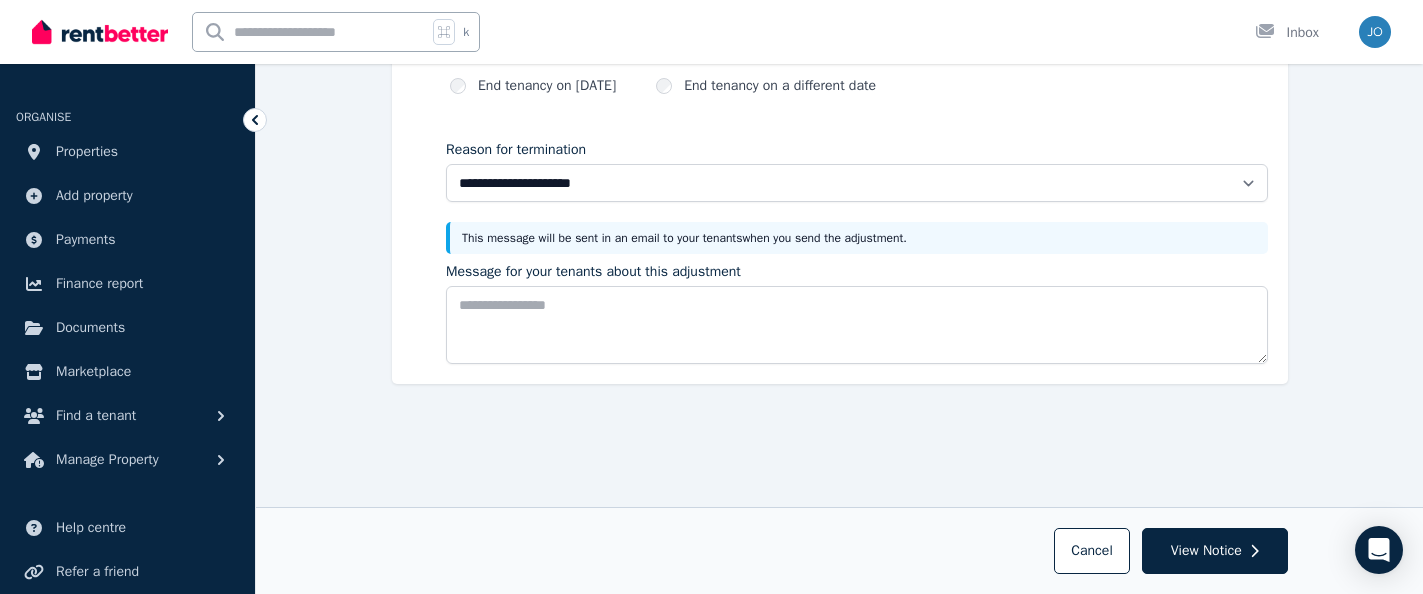 scroll, scrollTop: 228, scrollLeft: 0, axis: vertical 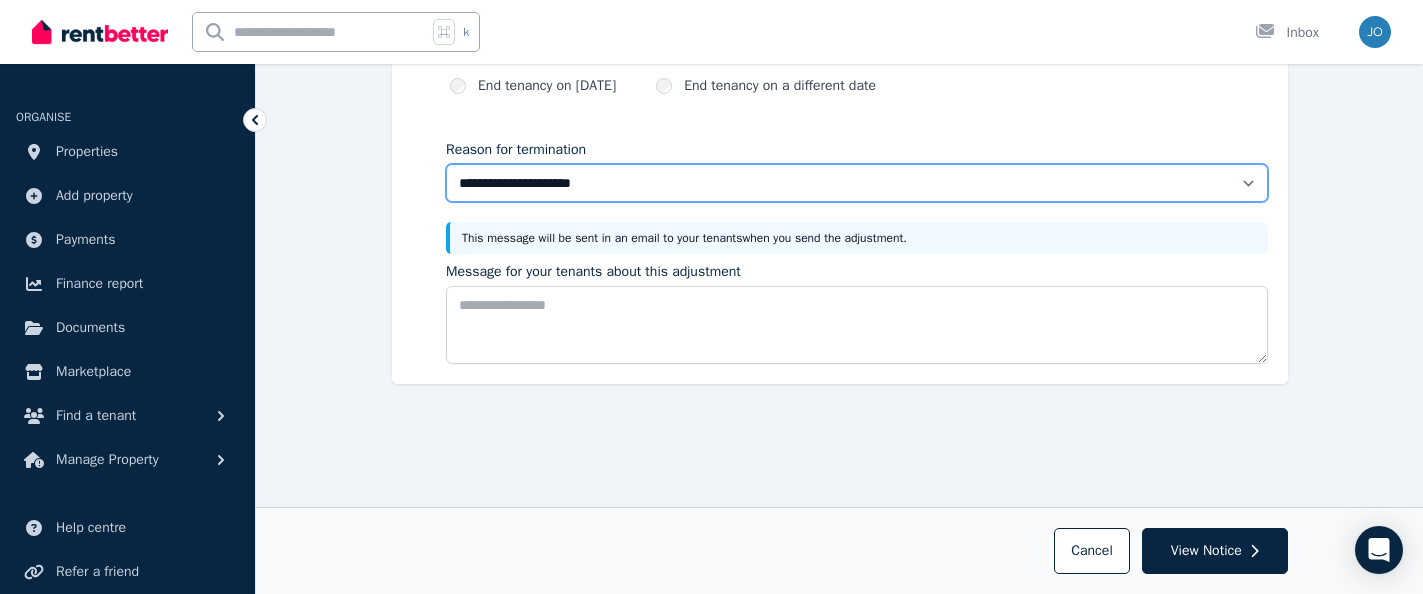 click on "**********" at bounding box center [857, 183] 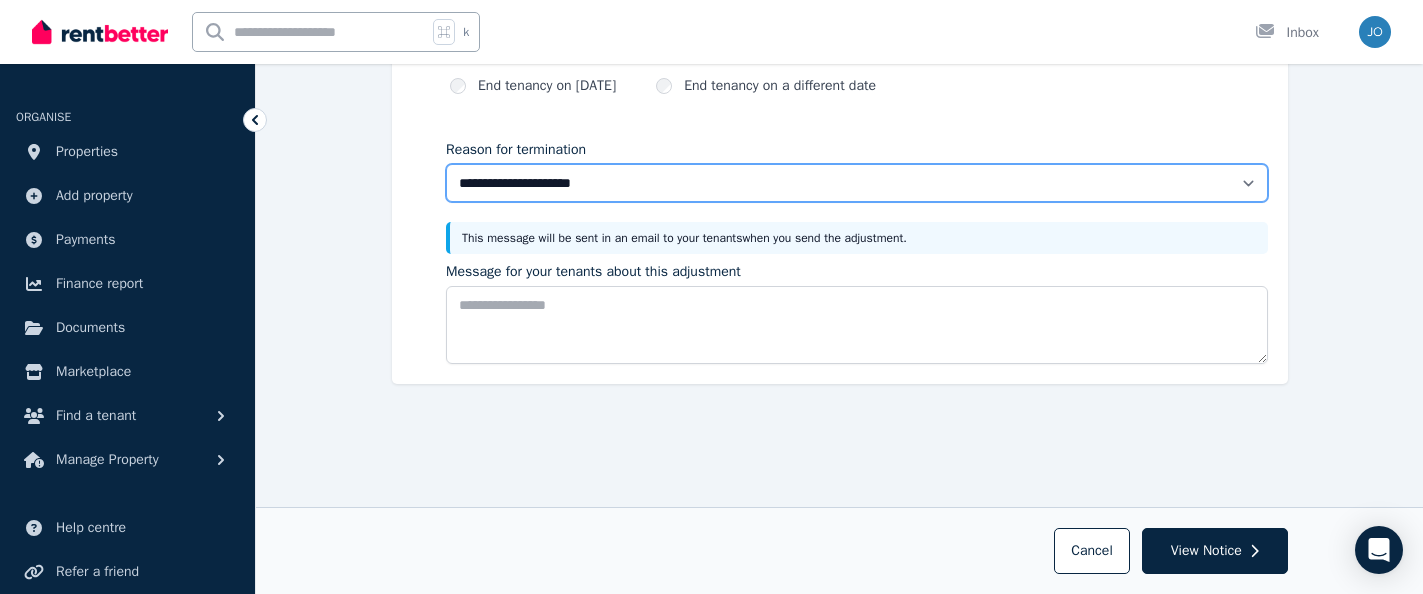 select on "**********" 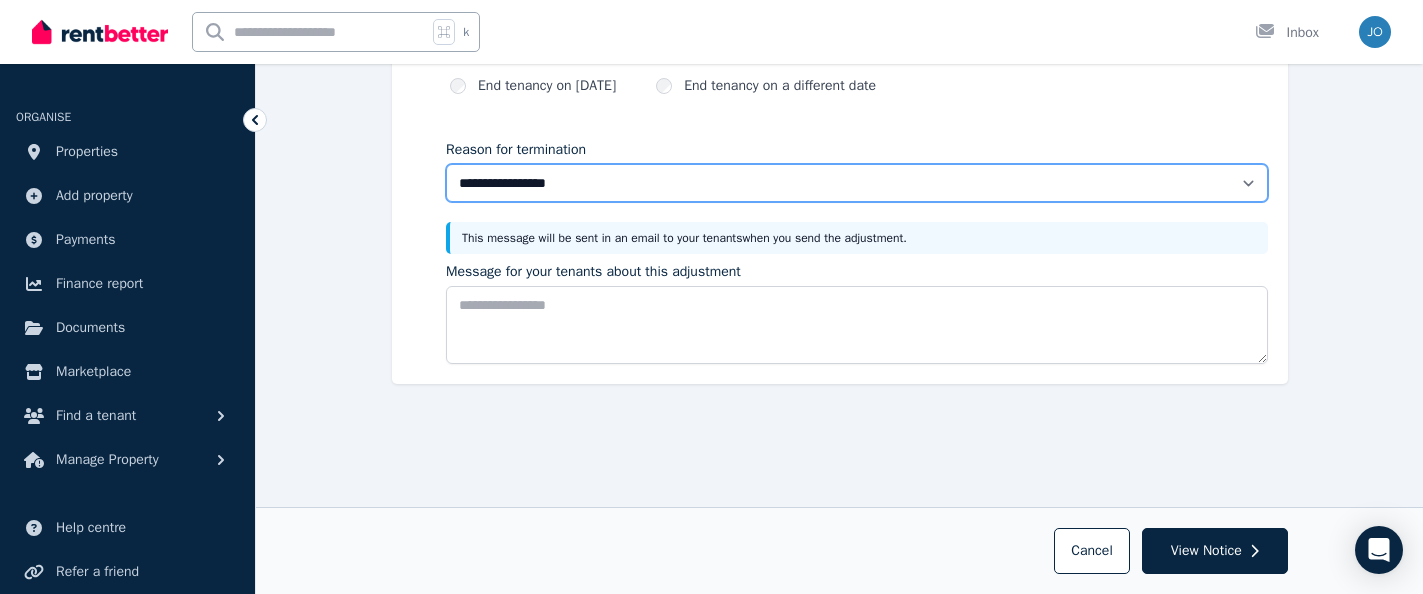 click on "**********" at bounding box center [857, 183] 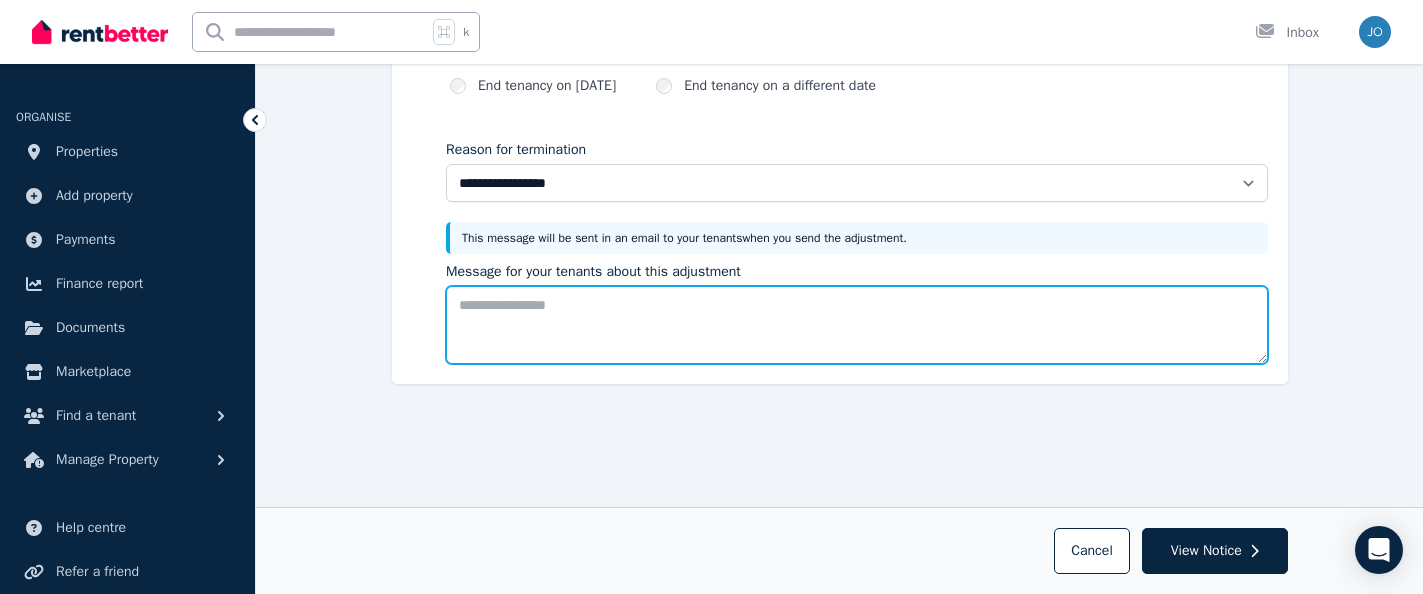click on "Message for your tenants about this adjustment" at bounding box center (857, 325) 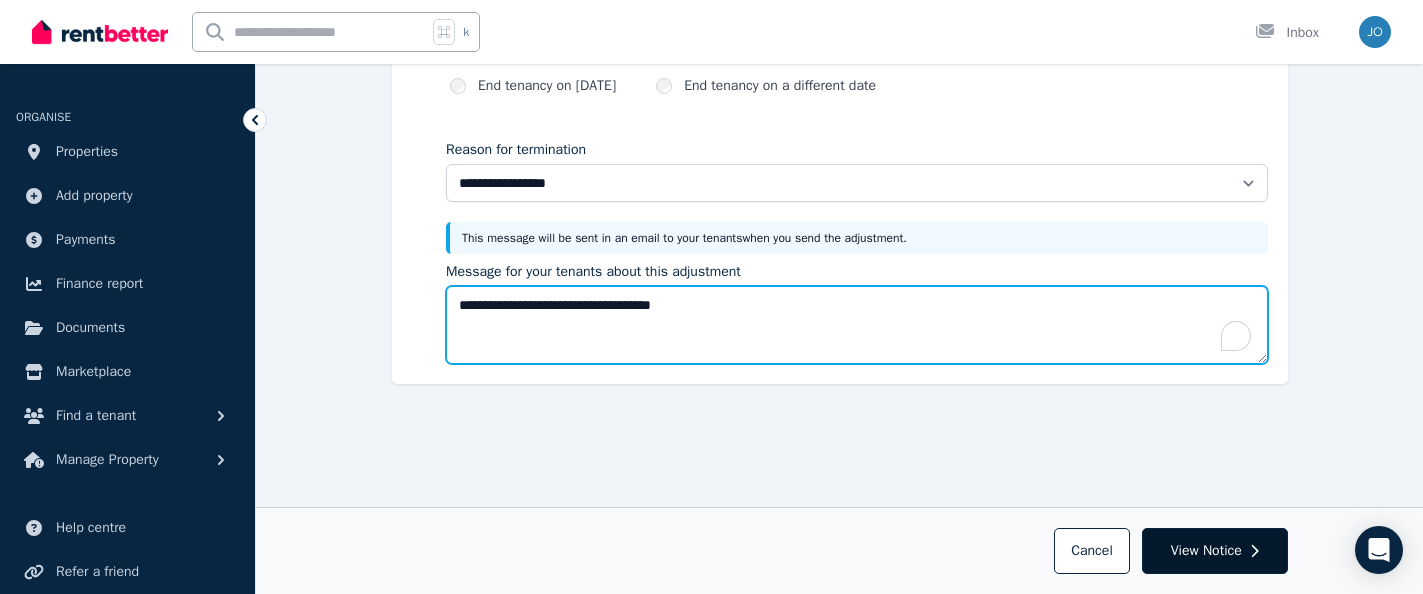 type on "**********" 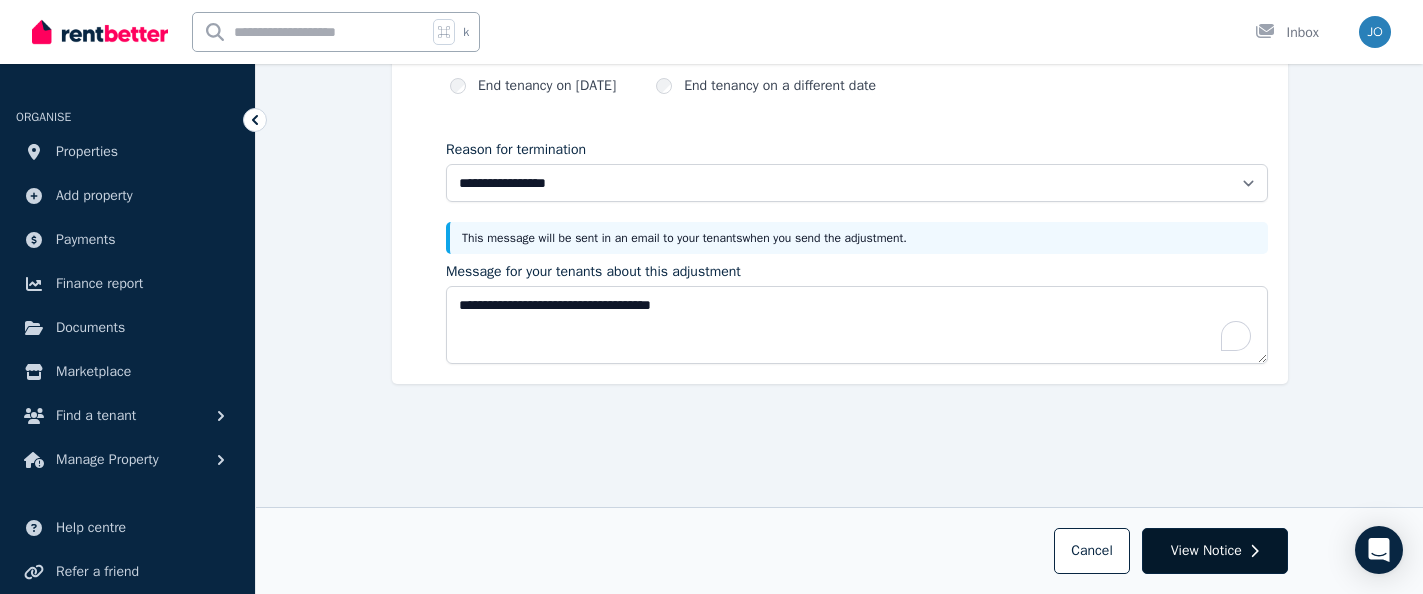 click on "View Notice" at bounding box center [1206, 551] 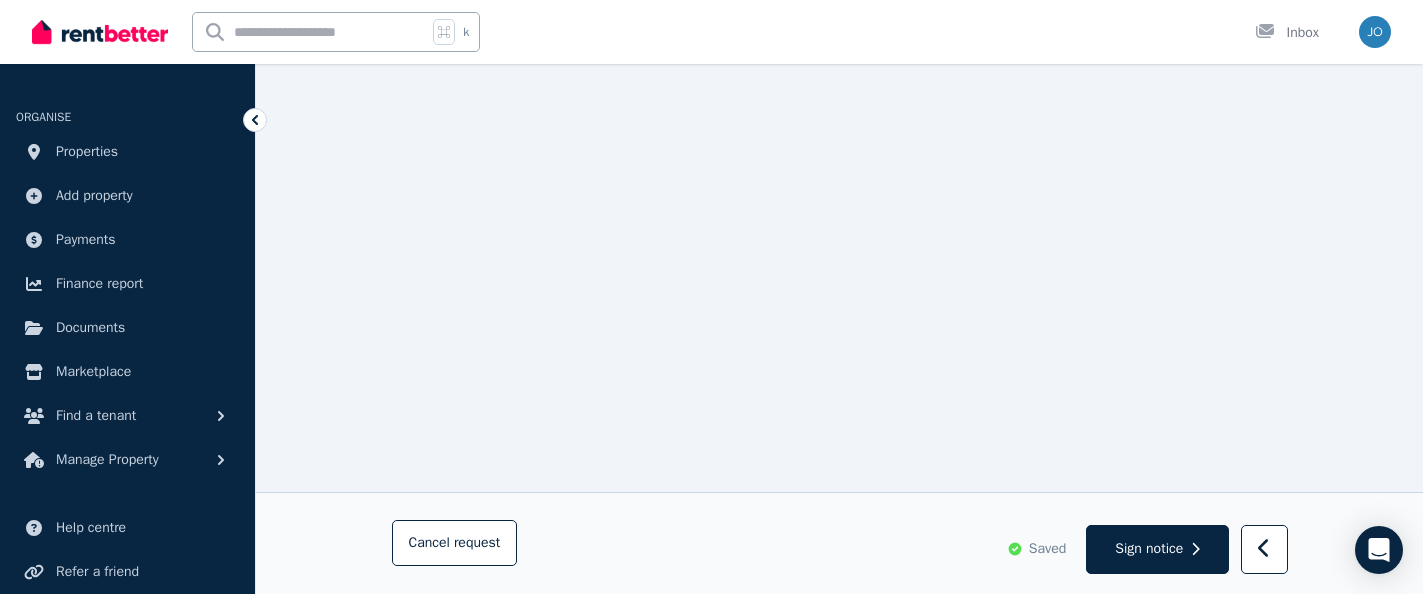 scroll, scrollTop: 511, scrollLeft: 0, axis: vertical 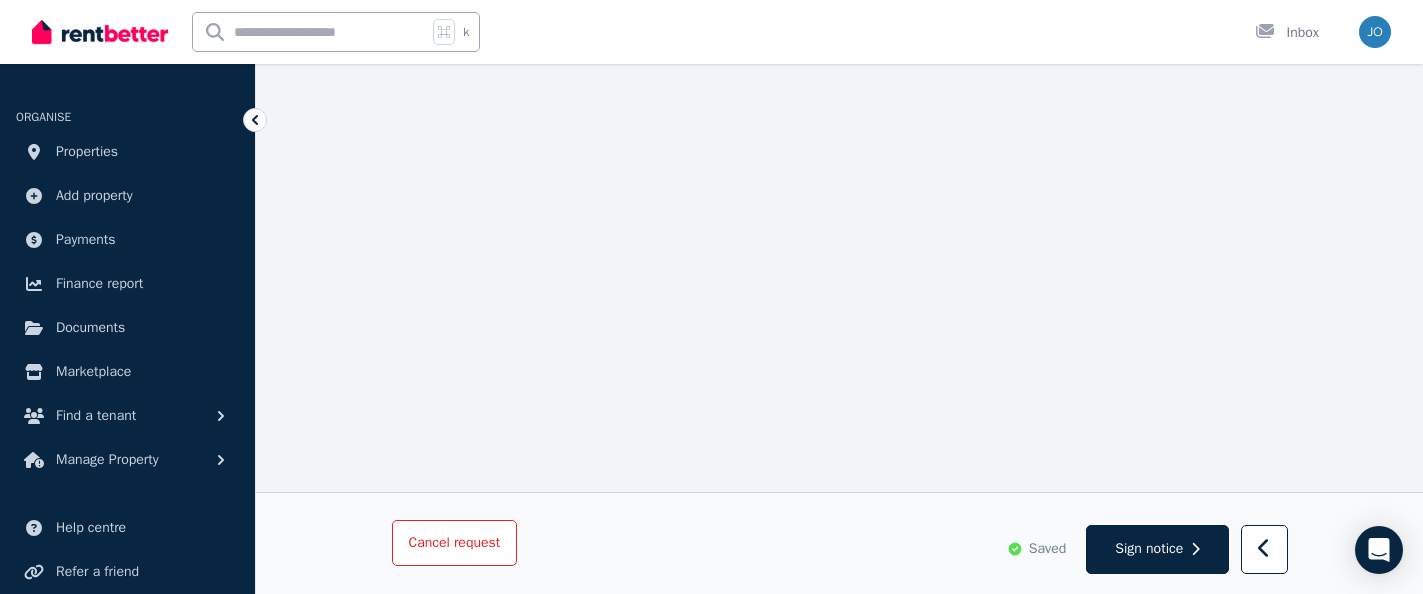 click on "request" at bounding box center [477, 543] 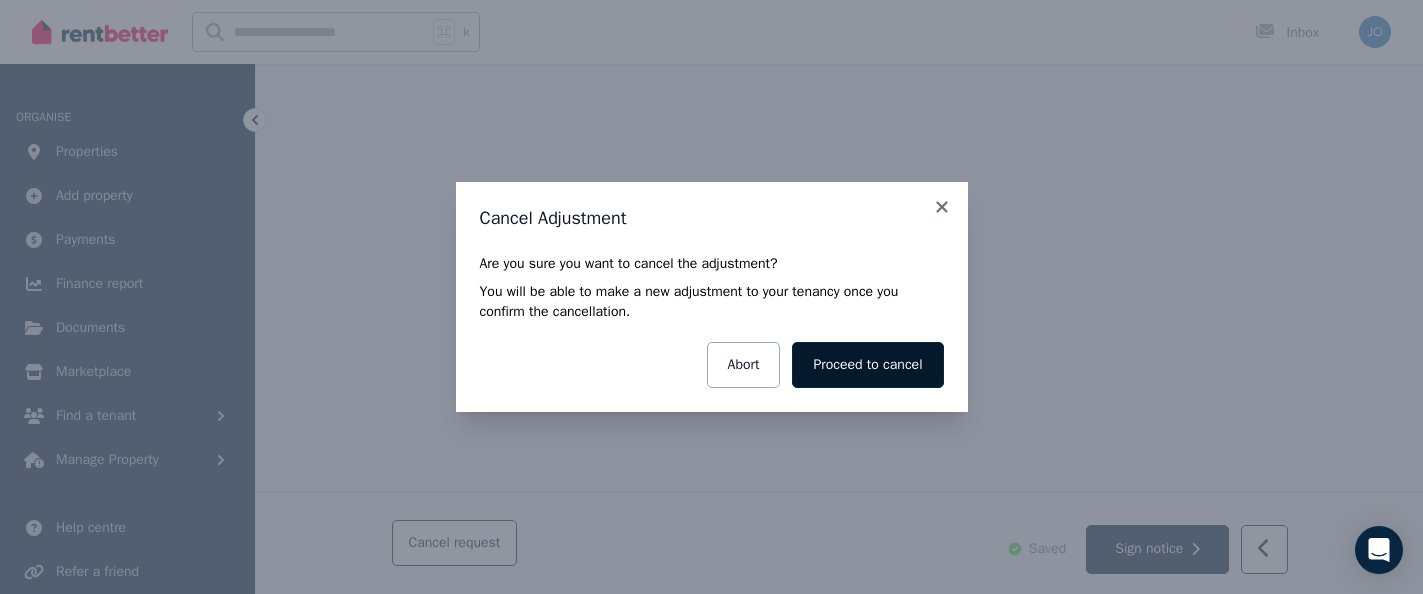 click on "Proceed to cancel" at bounding box center [867, 365] 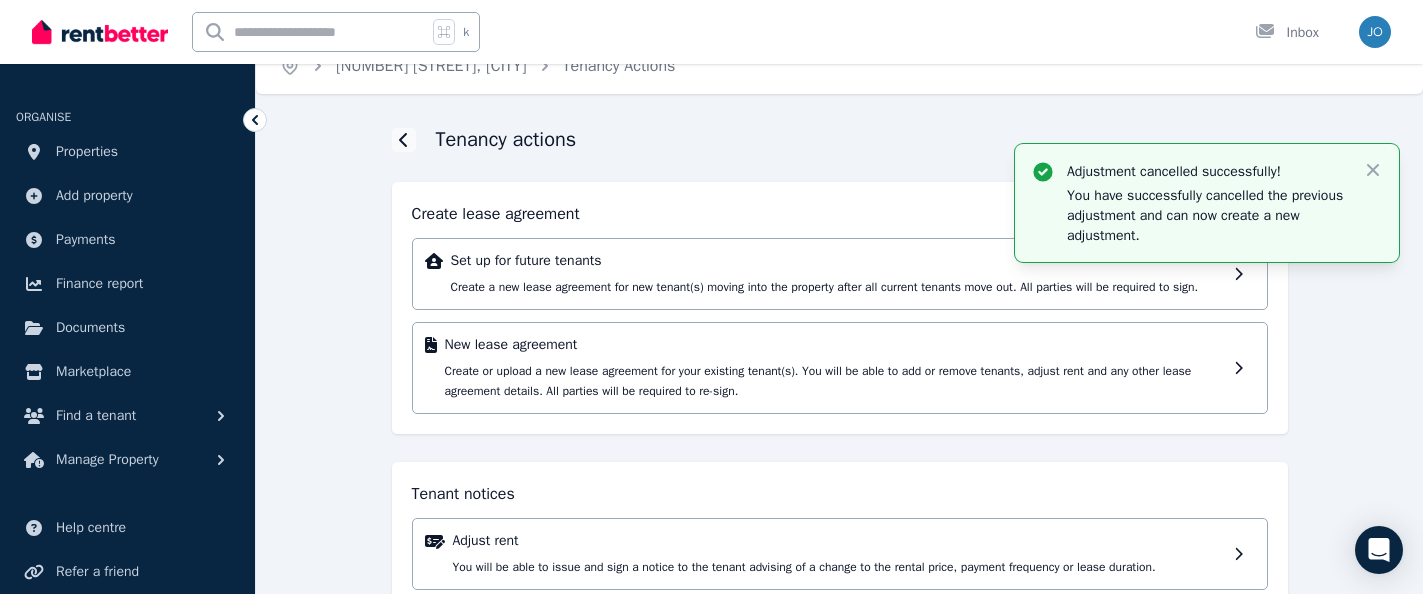 scroll, scrollTop: 0, scrollLeft: 0, axis: both 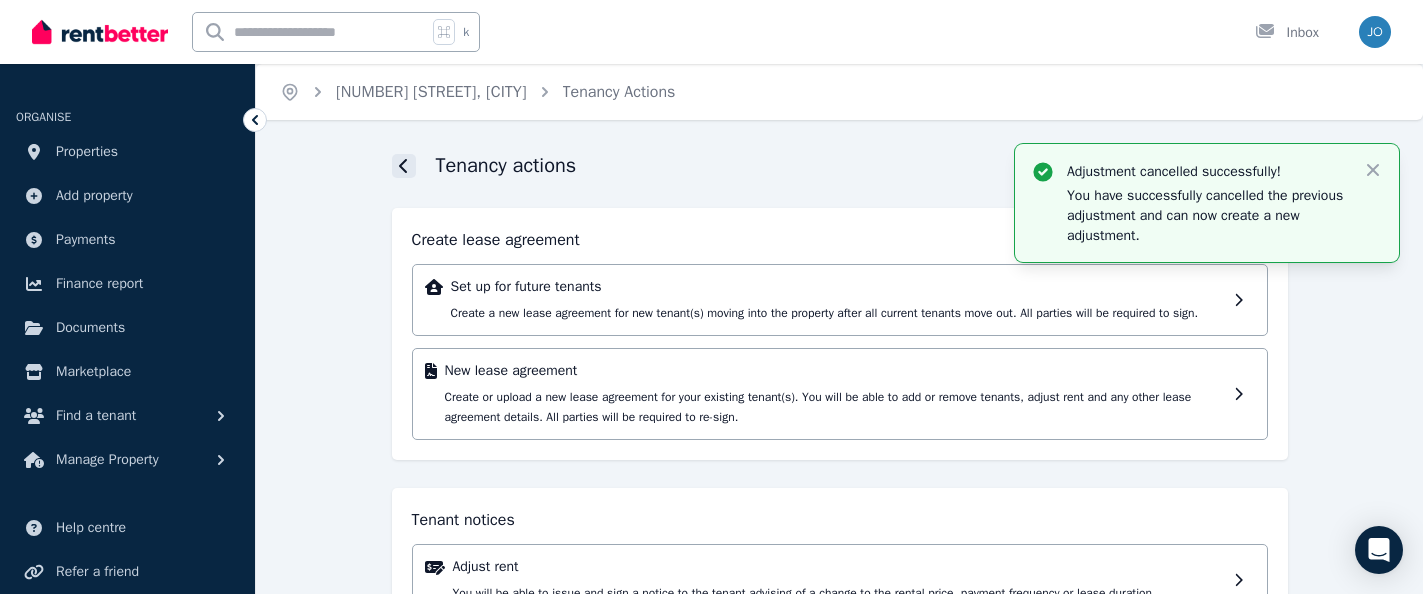 click 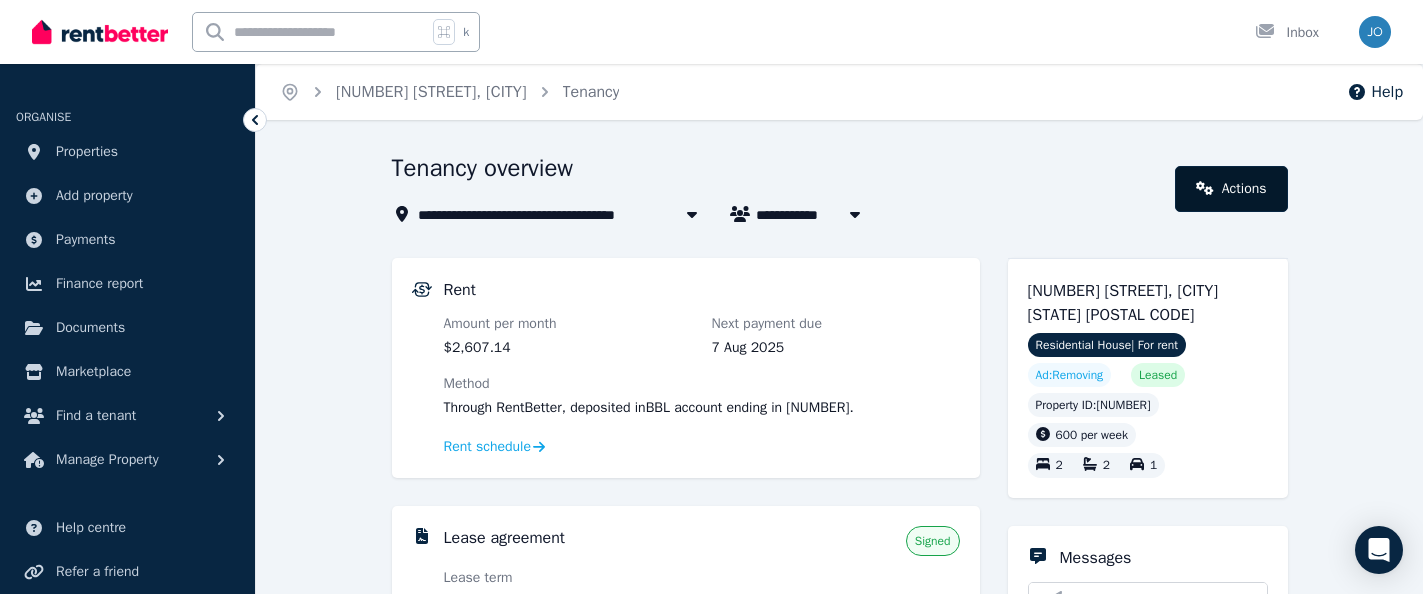 click on "Actions" at bounding box center (1231, 189) 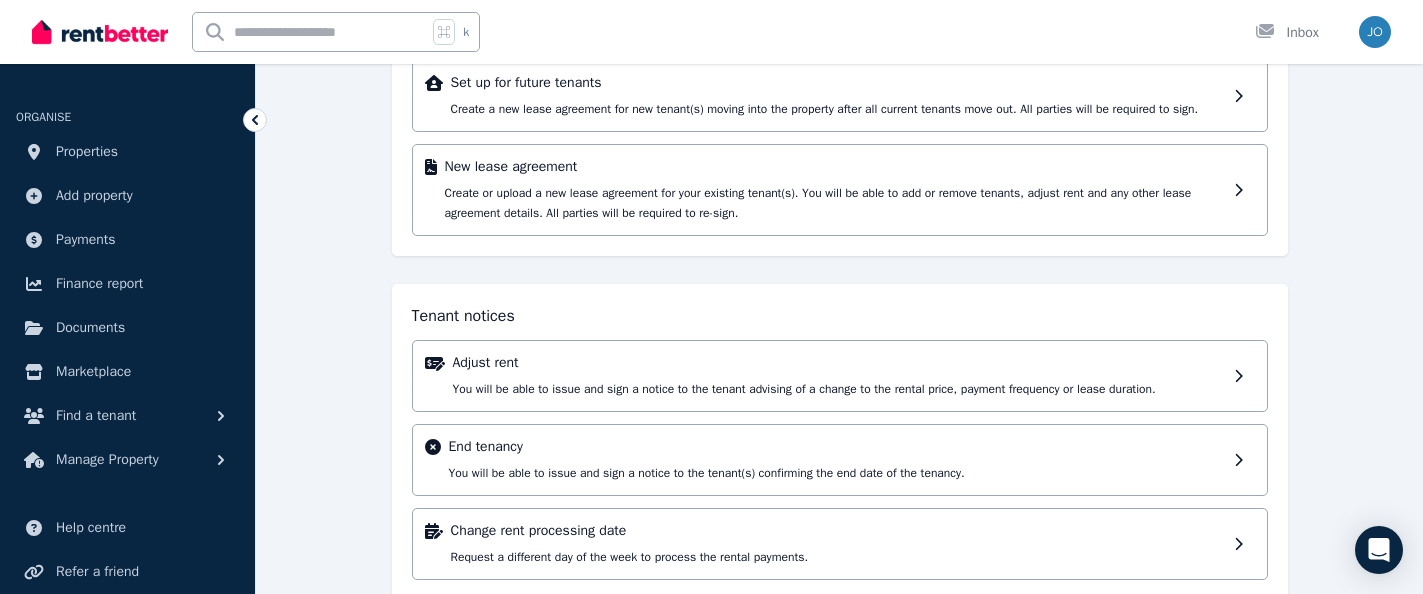 scroll, scrollTop: 266, scrollLeft: 0, axis: vertical 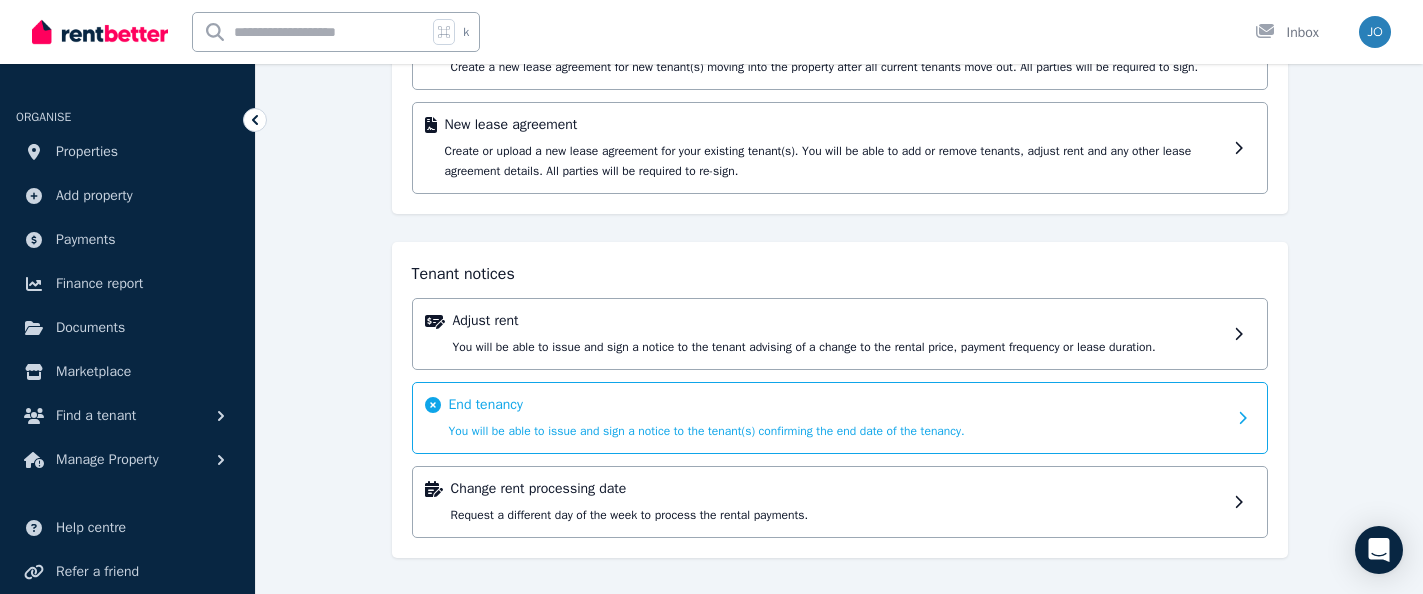 click on "End tenancy" at bounding box center (837, 405) 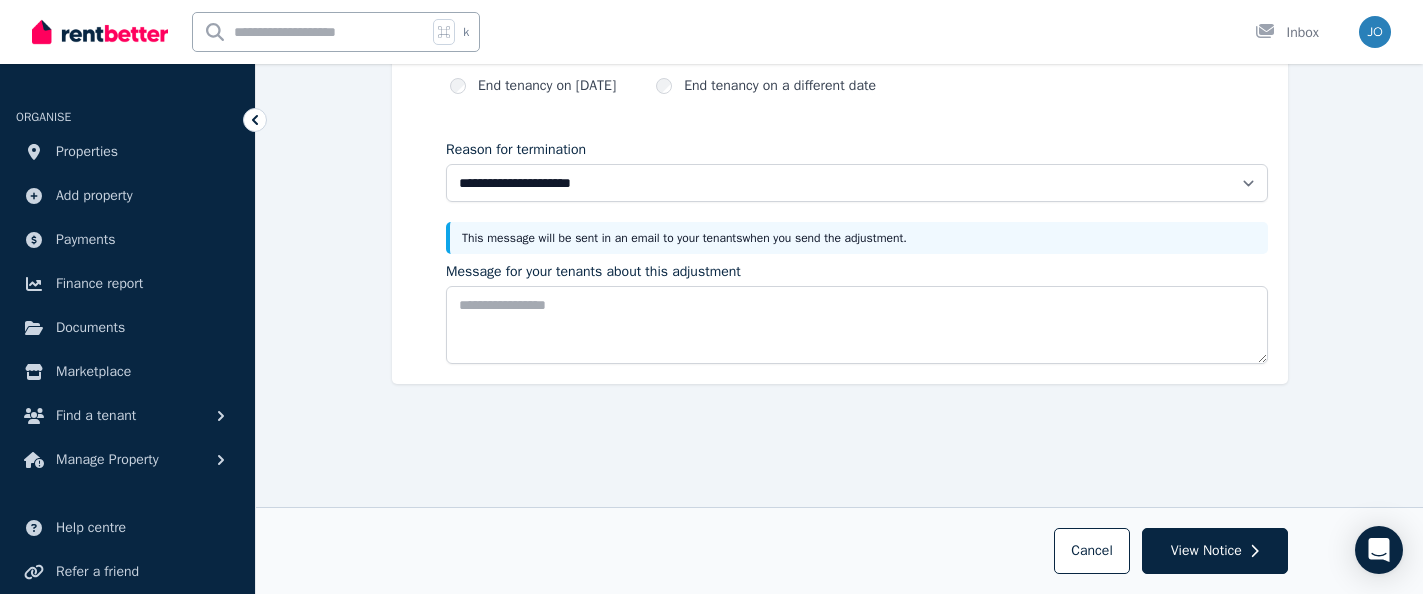 scroll, scrollTop: 228, scrollLeft: 0, axis: vertical 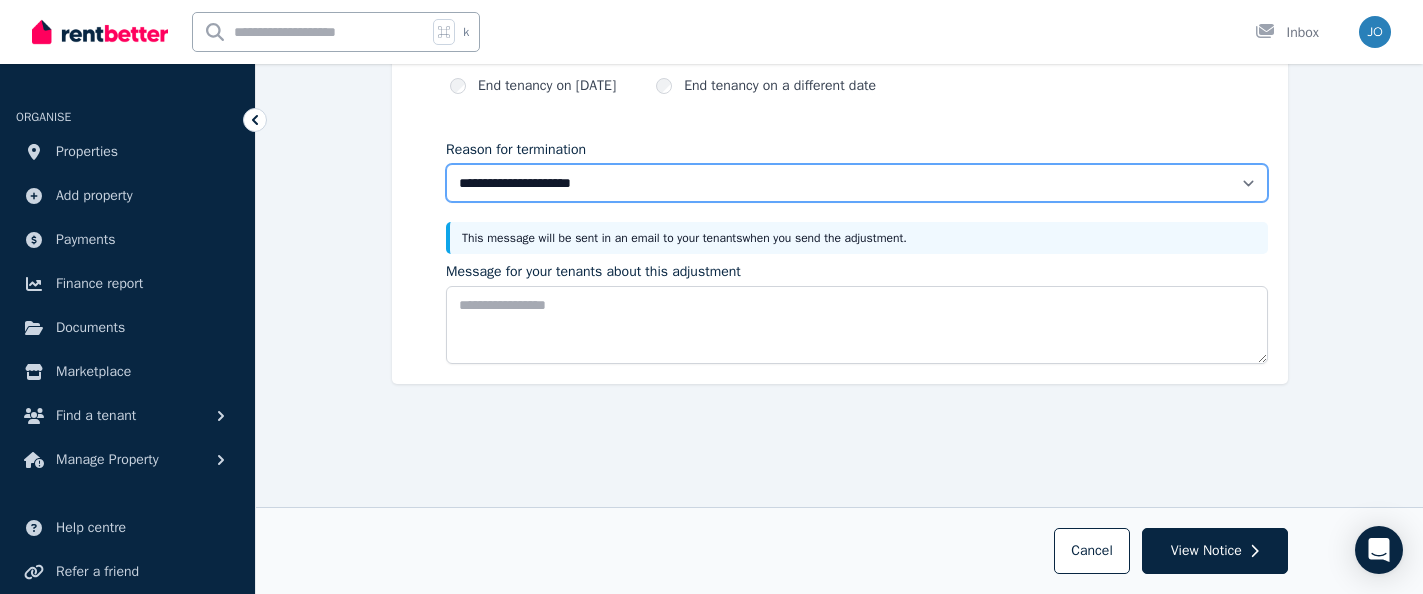 click on "**********" at bounding box center (857, 183) 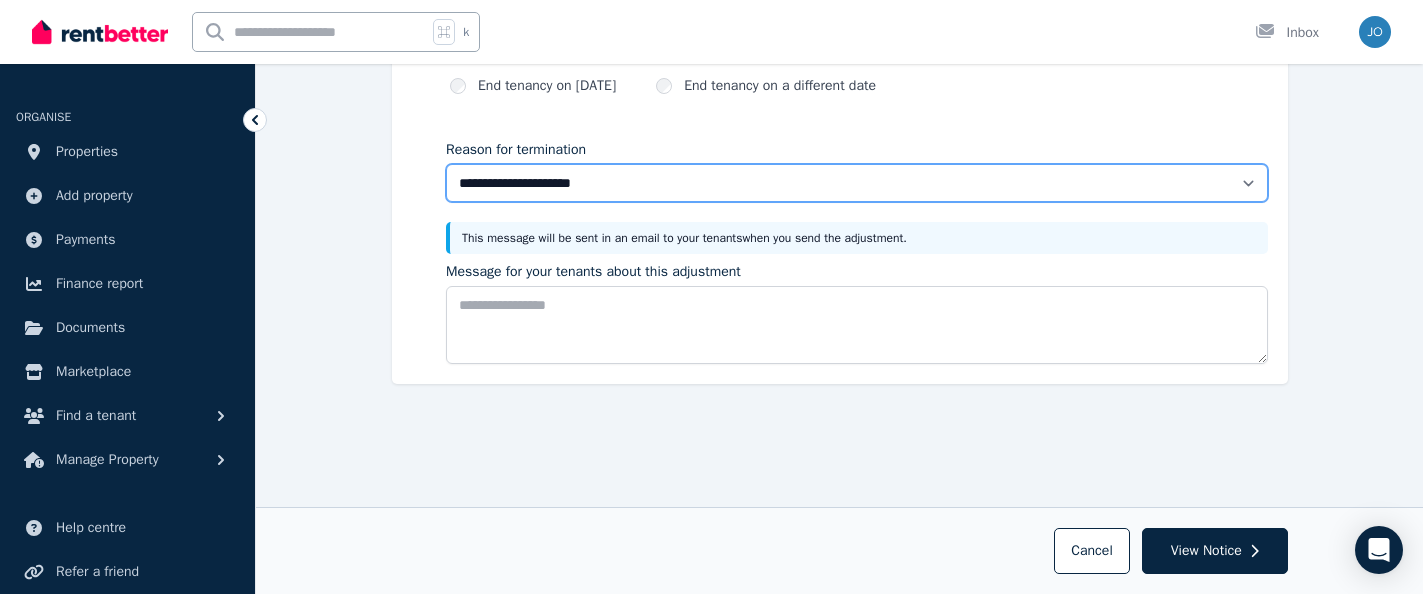 select on "*****" 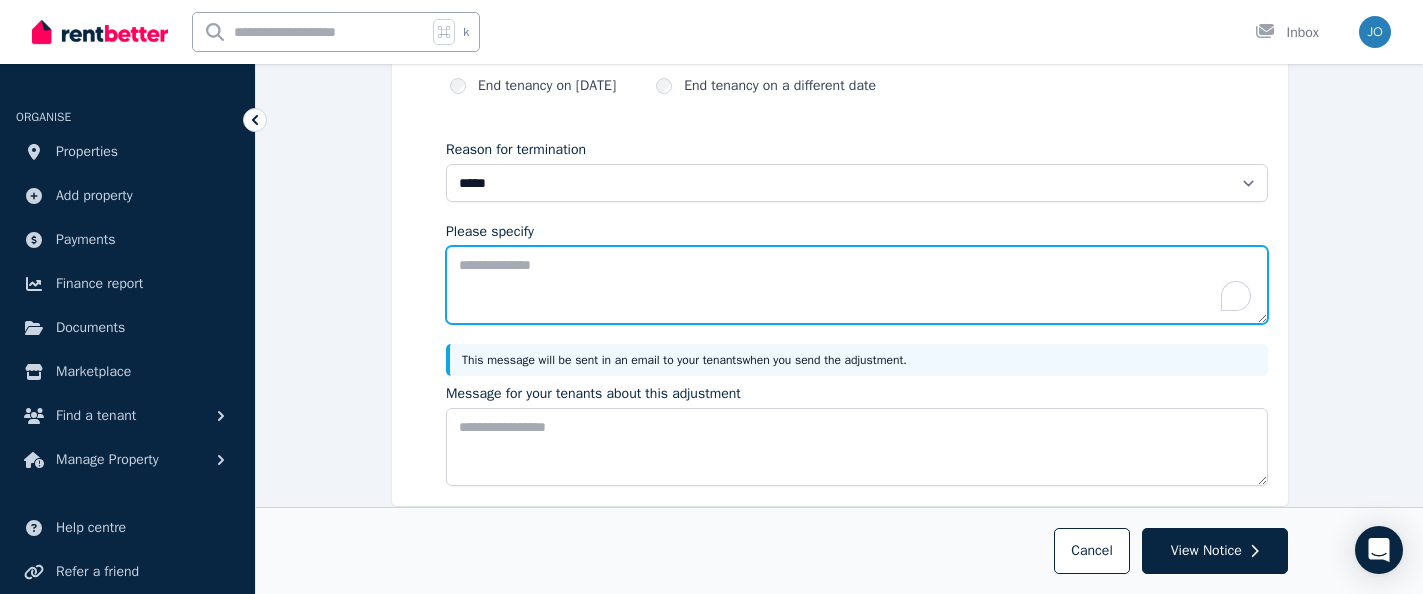 click on "Please specify" at bounding box center (857, 285) 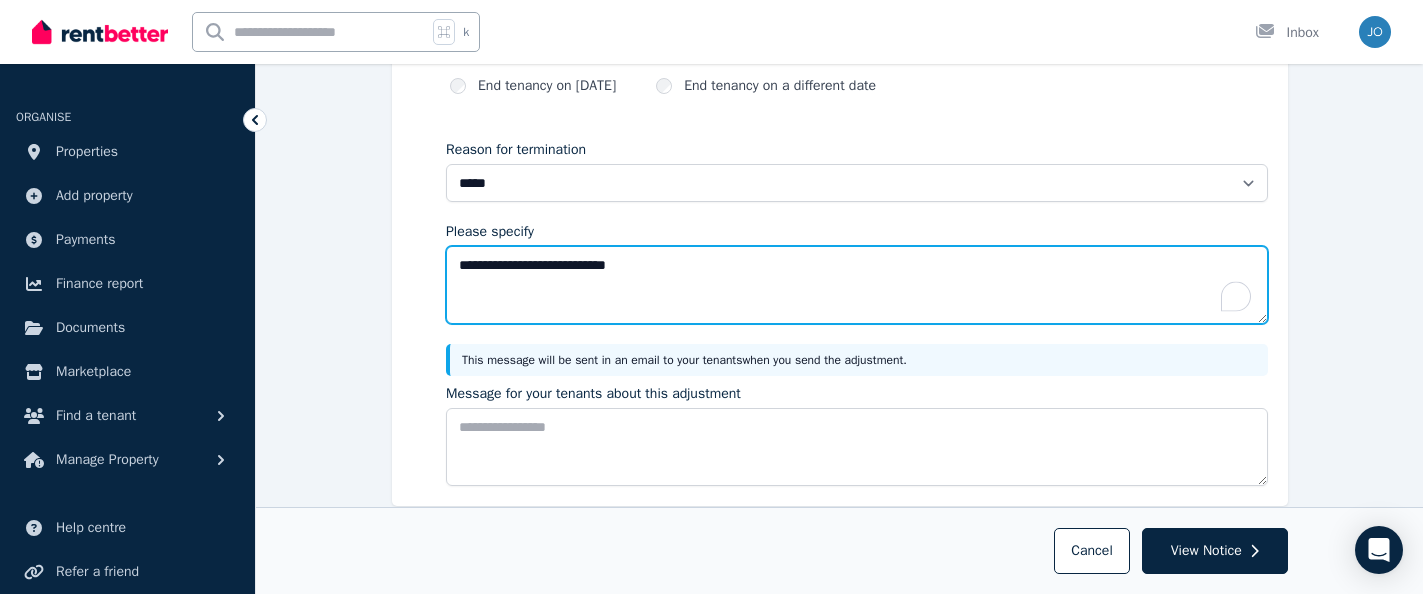 type on "**********" 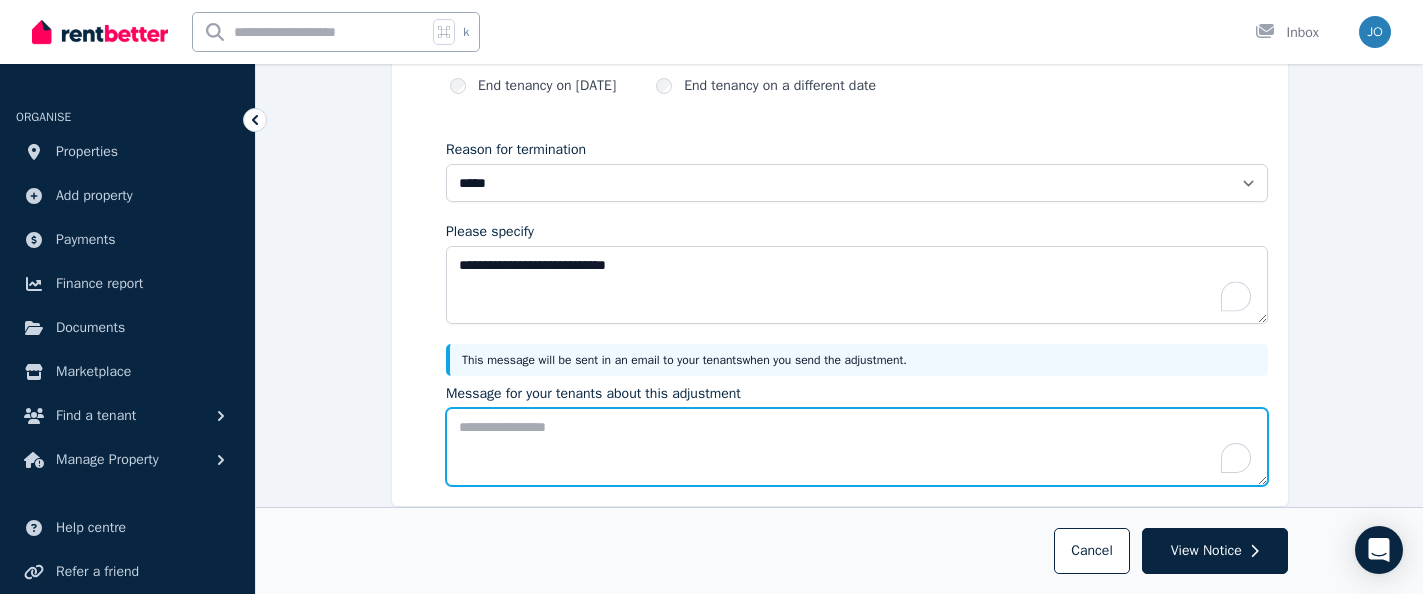 click on "Message for your tenants about this adjustment" at bounding box center (857, 447) 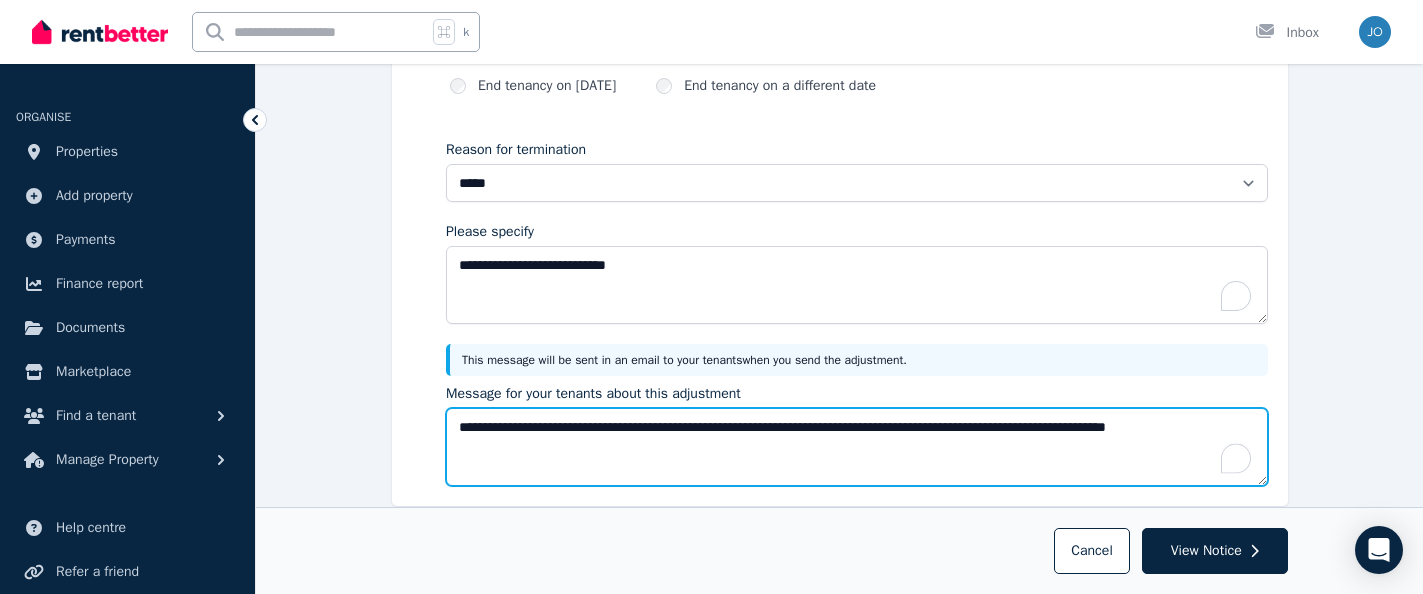 click on "**********" at bounding box center (857, 447) 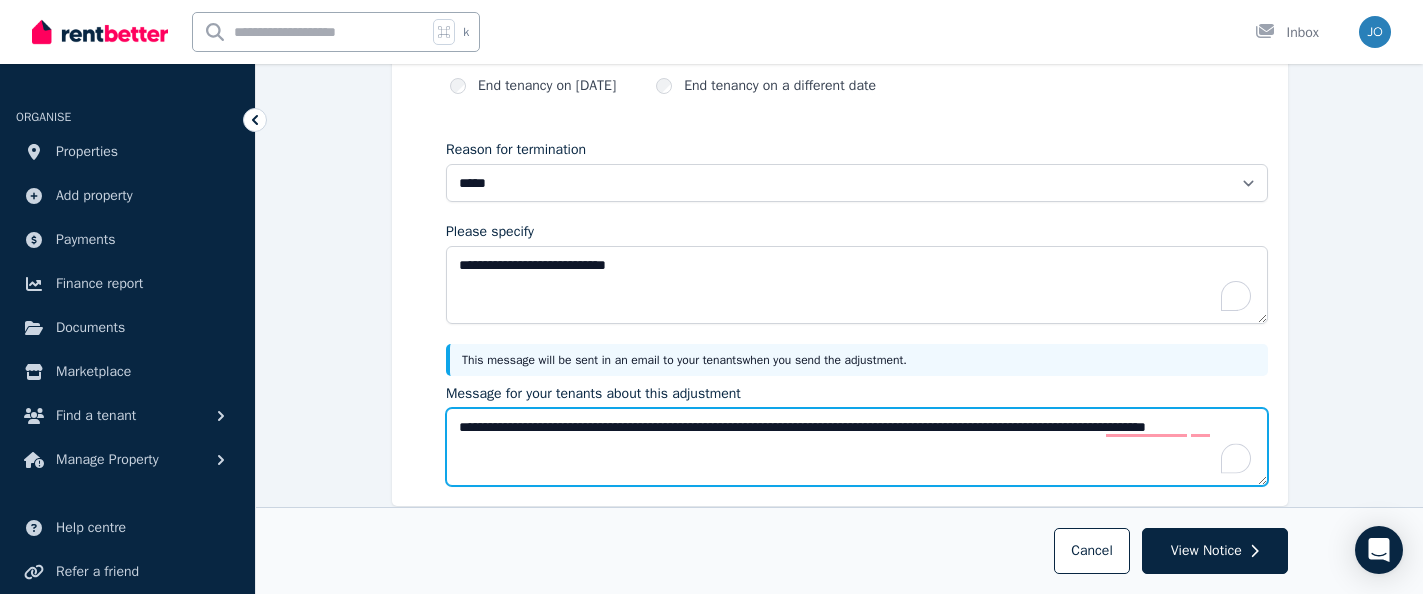 click on "**********" at bounding box center [857, 447] 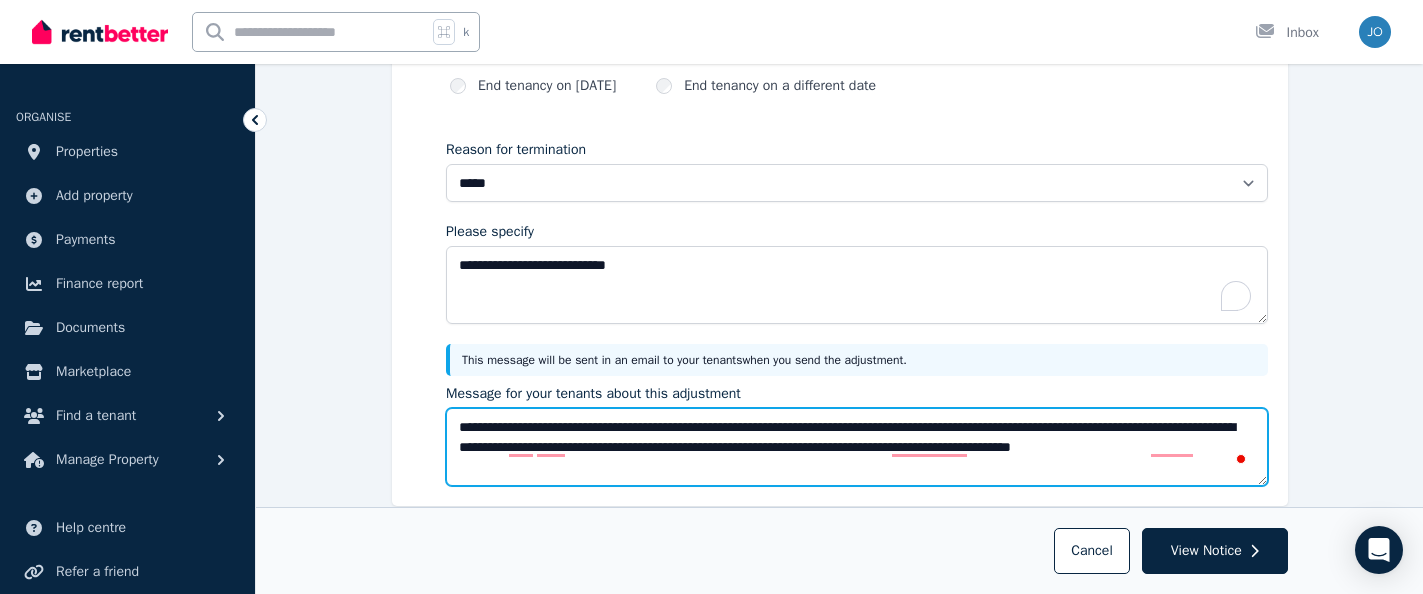 click on "**********" at bounding box center [857, 447] 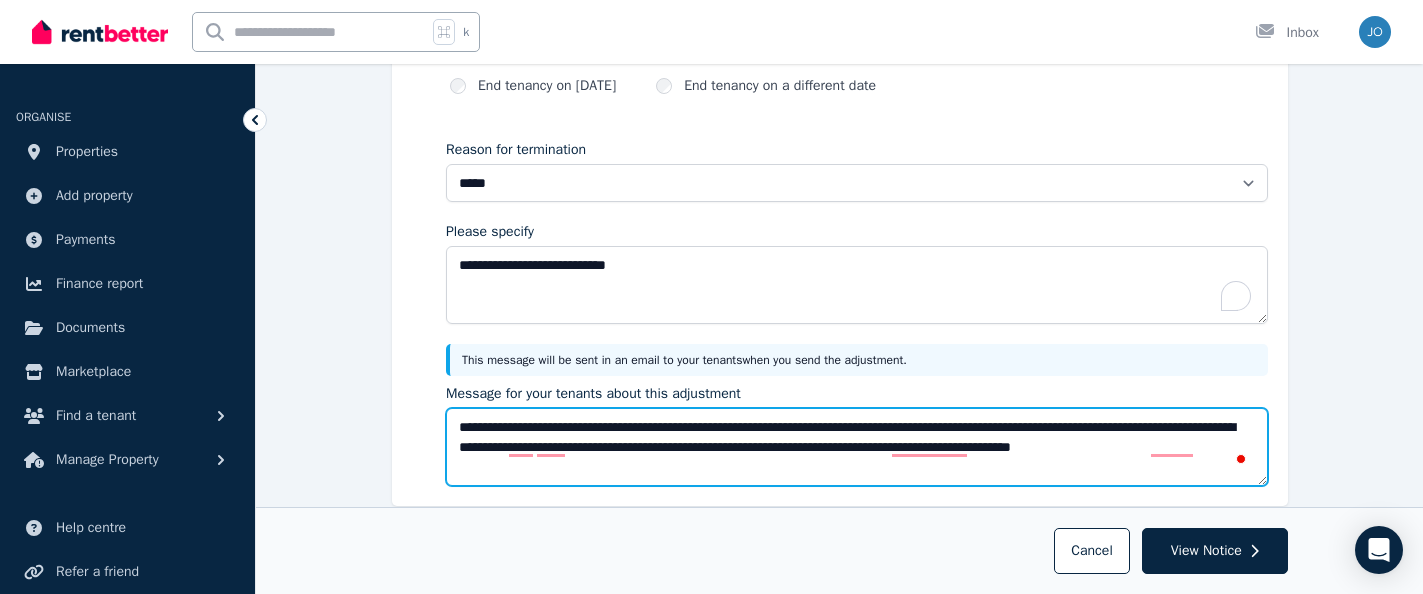 click on "**********" at bounding box center [857, 447] 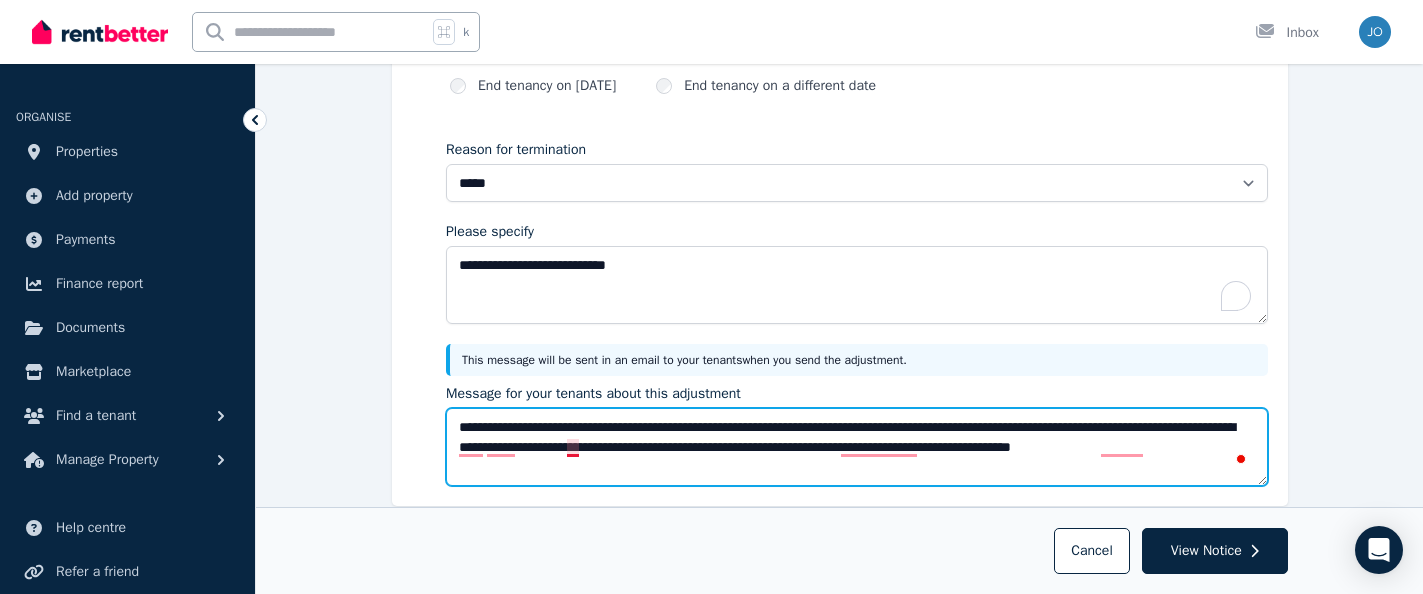 click on "**********" at bounding box center (857, 447) 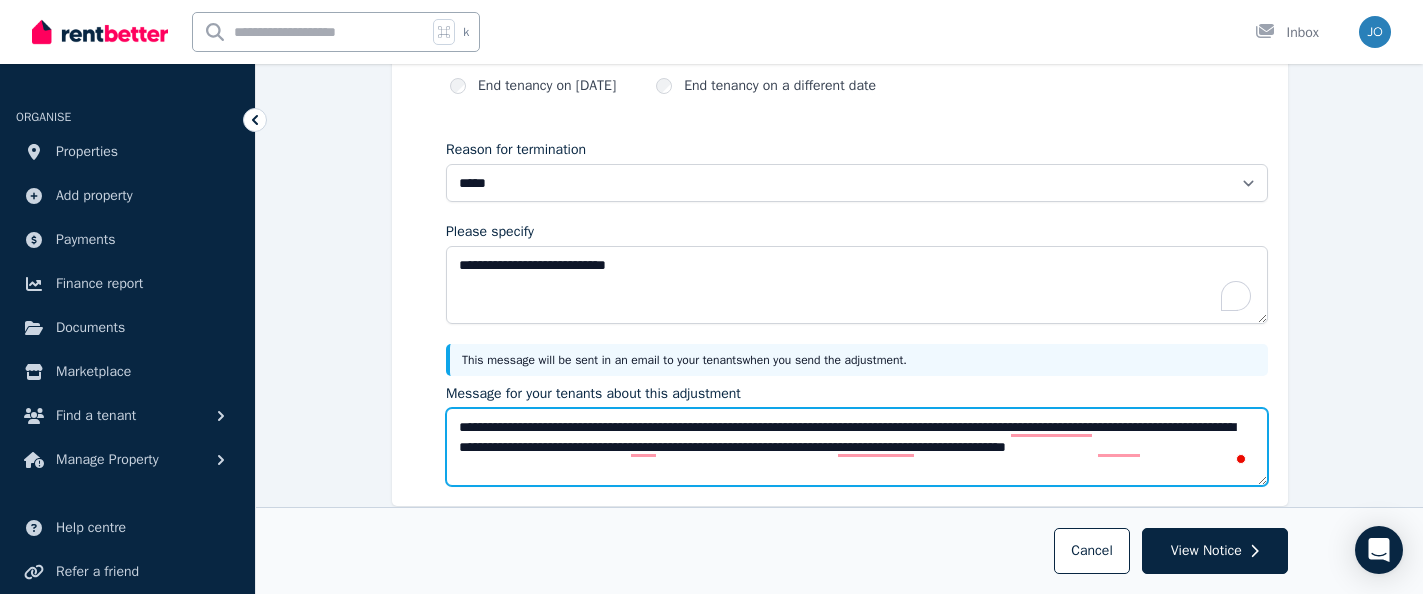 click on "**********" at bounding box center [857, 447] 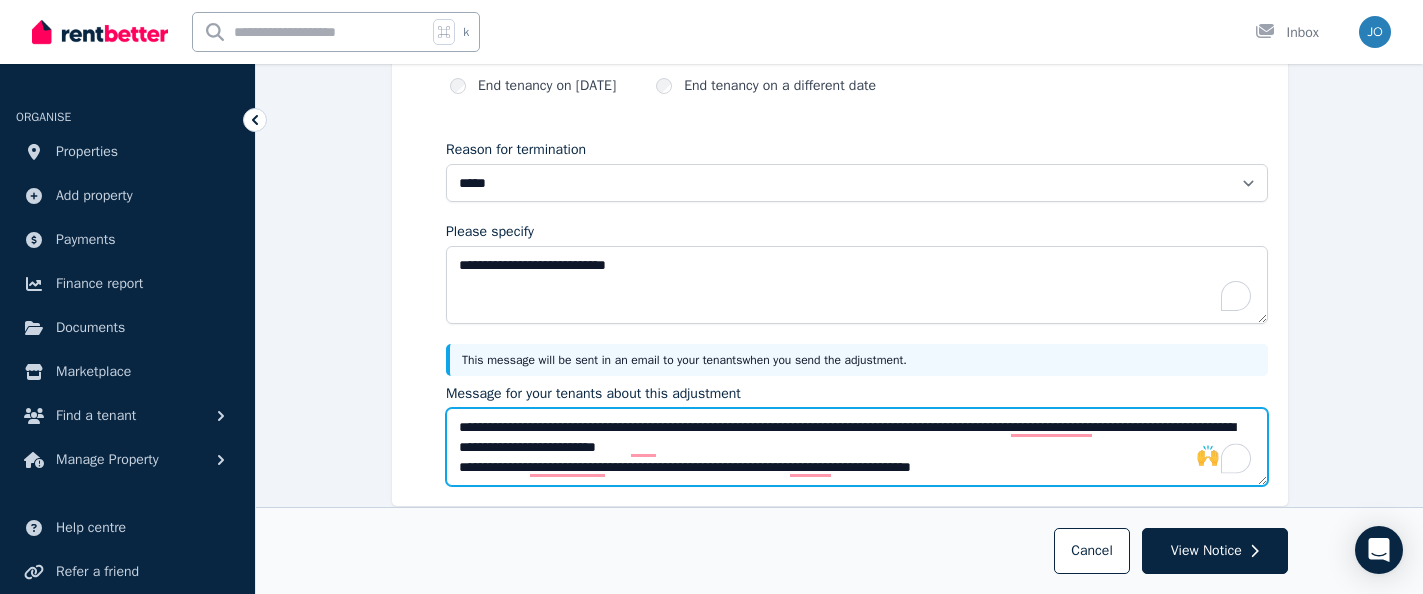 click on "**********" at bounding box center (857, 447) 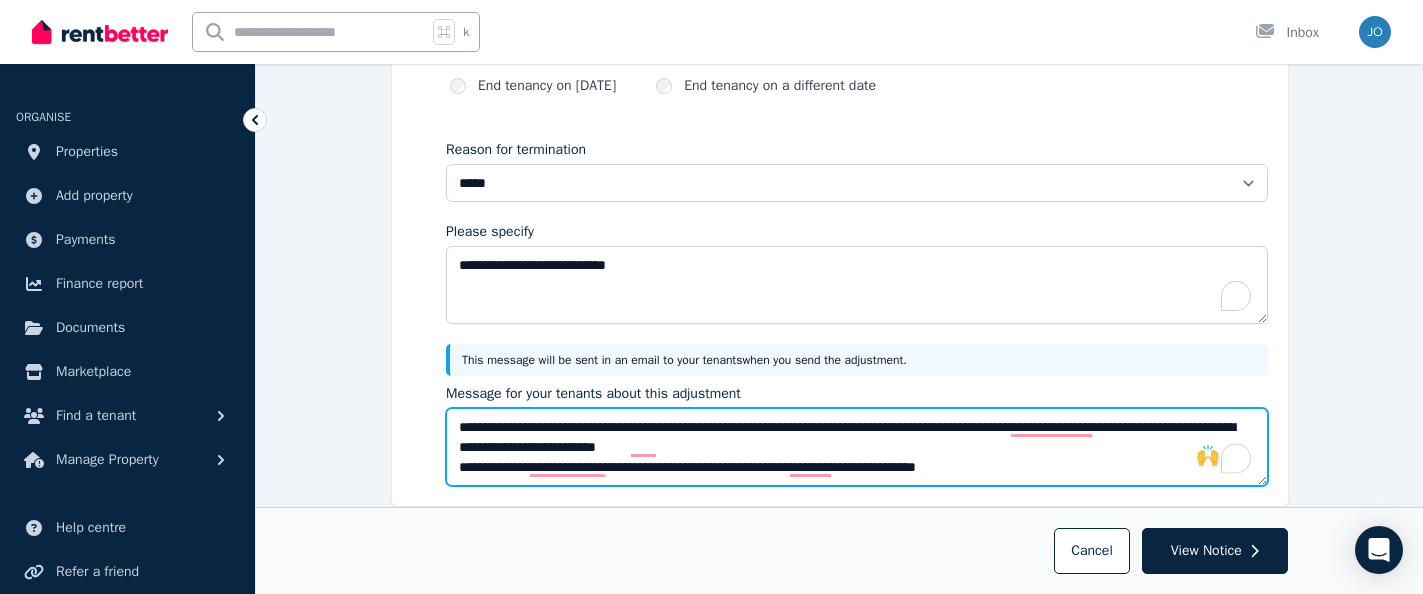 scroll, scrollTop: 275, scrollLeft: 0, axis: vertical 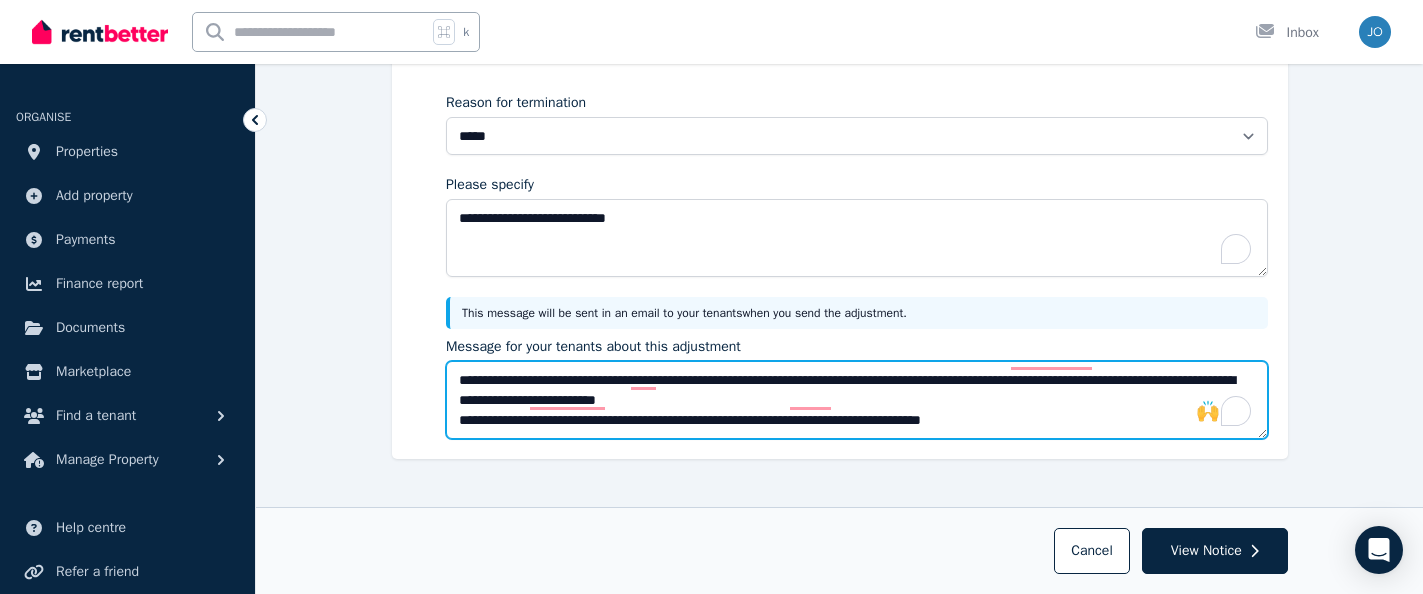 click on "**********" at bounding box center (857, 400) 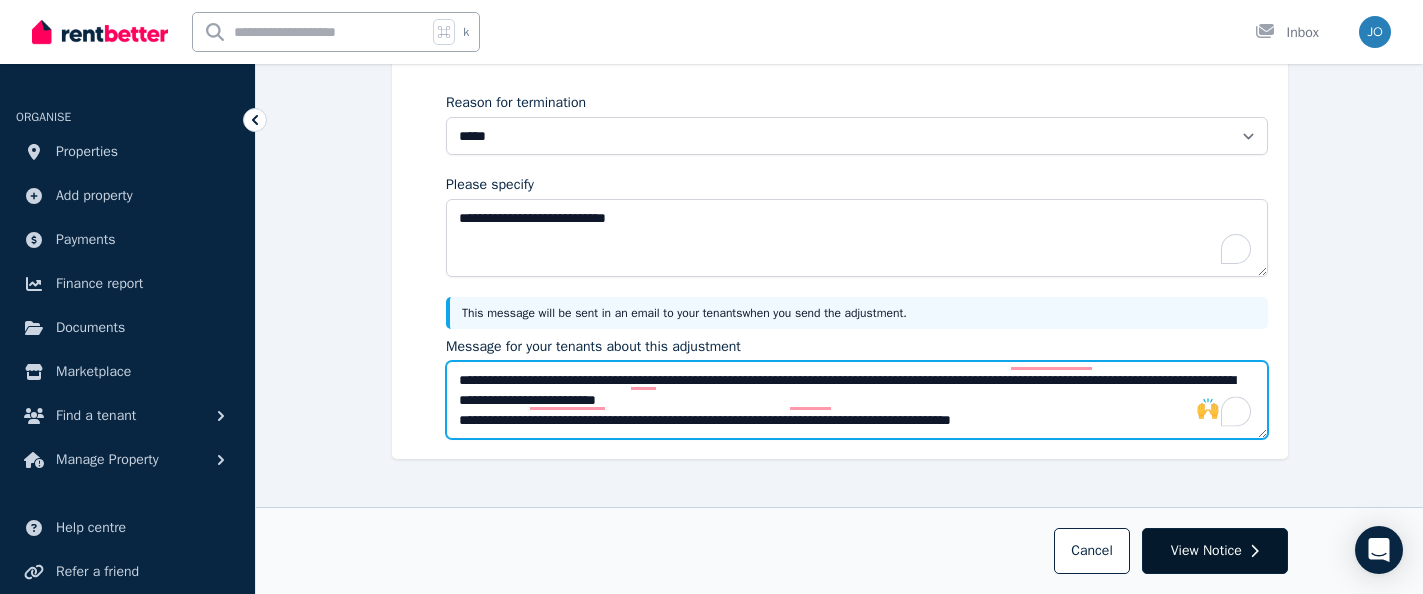 type on "**********" 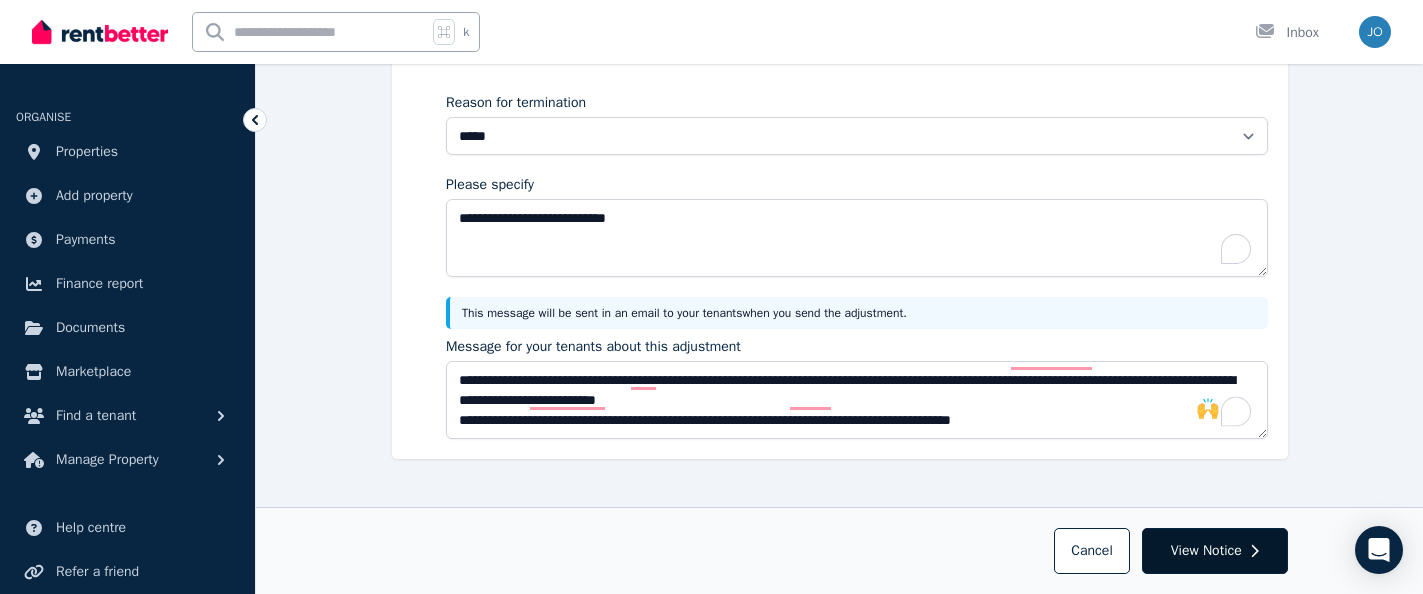 click on "View Notice" at bounding box center (1206, 551) 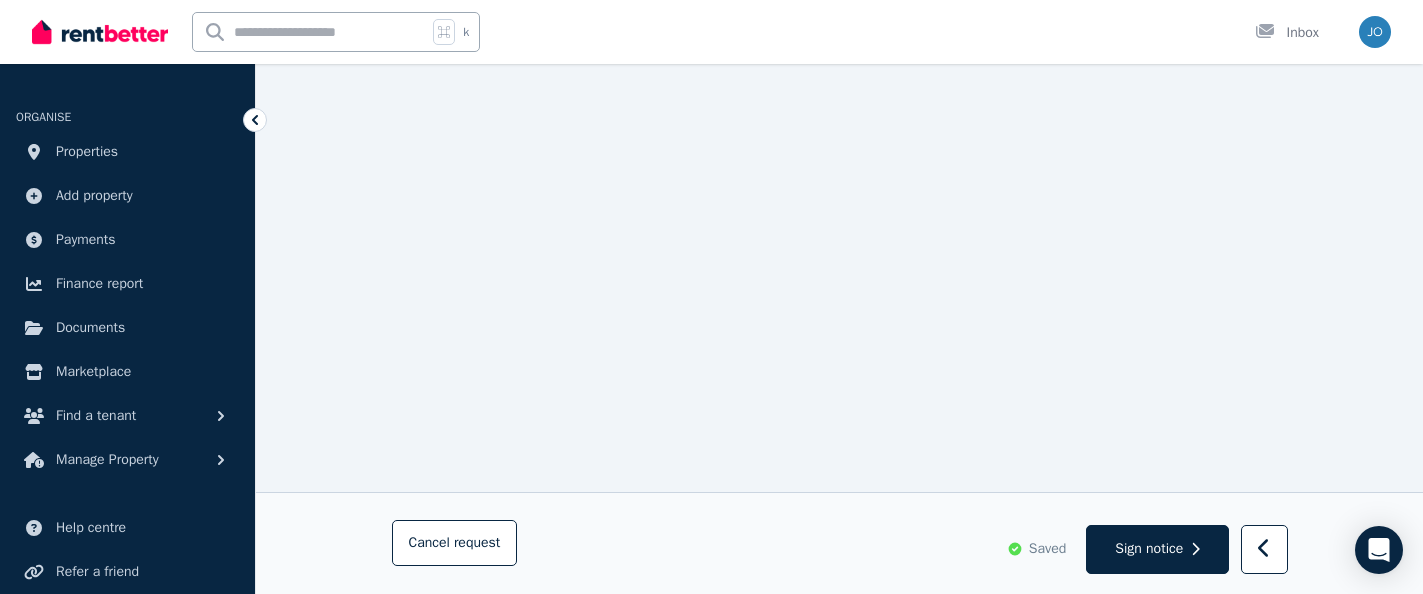 scroll, scrollTop: 246, scrollLeft: 0, axis: vertical 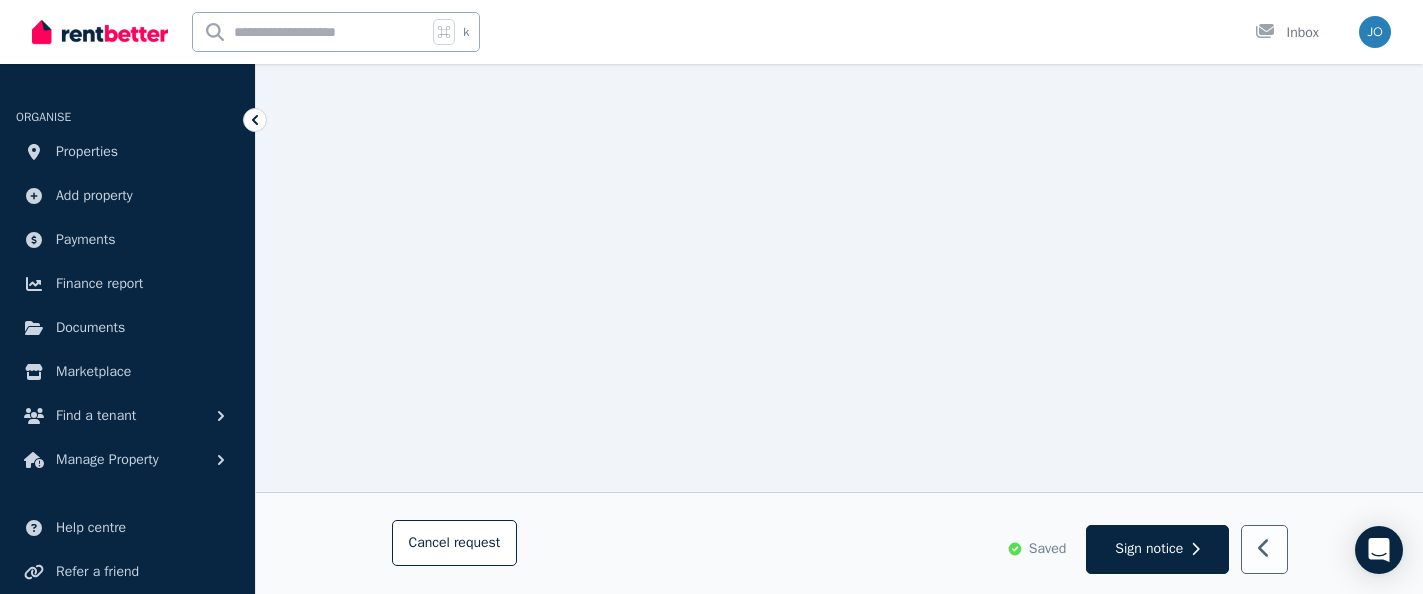 click 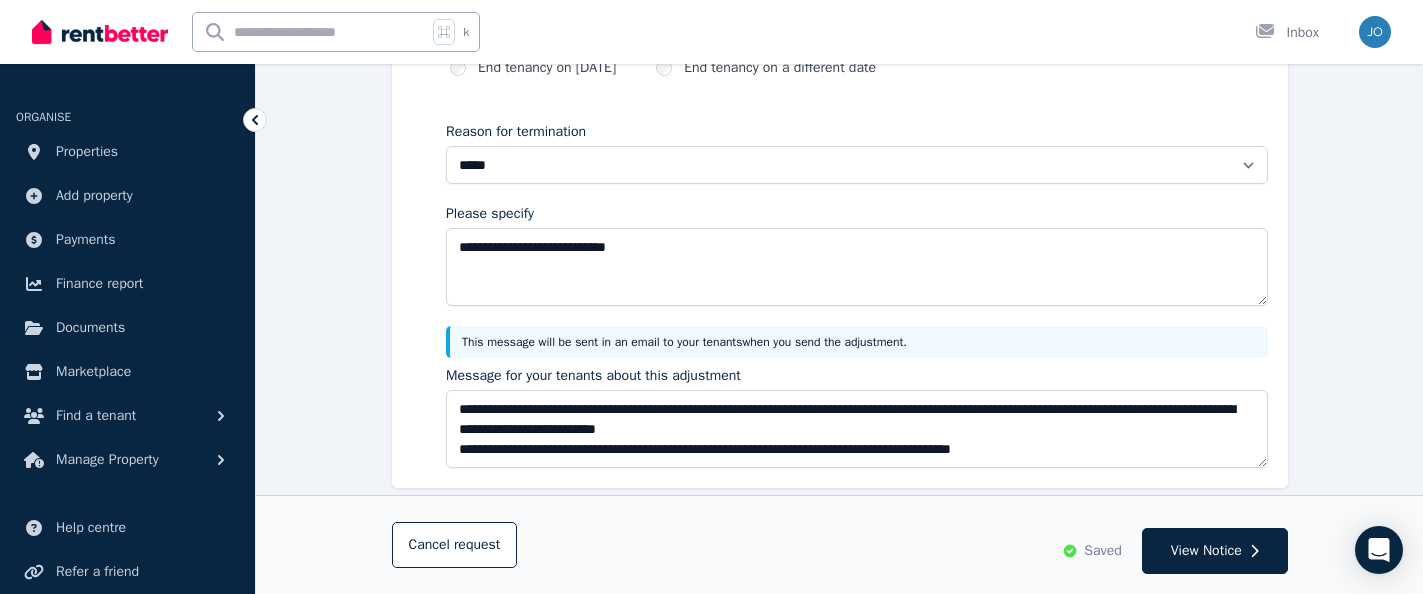 scroll, scrollTop: 0, scrollLeft: 0, axis: both 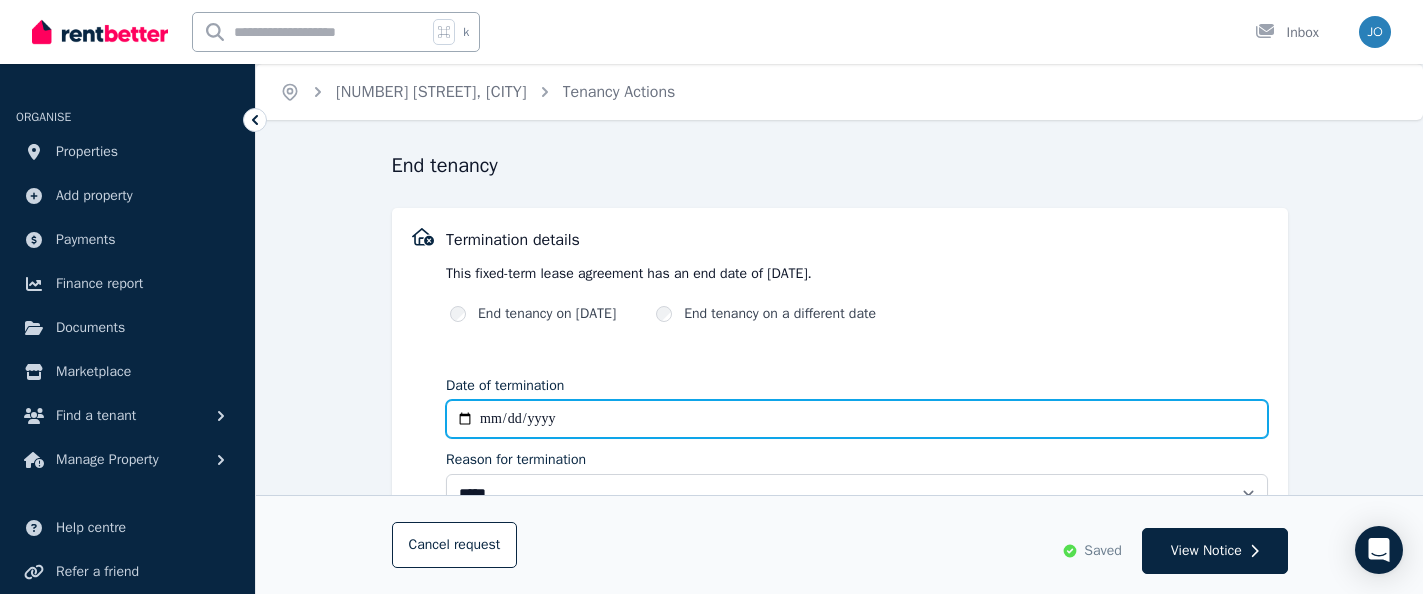 click on "**********" at bounding box center [857, 419] 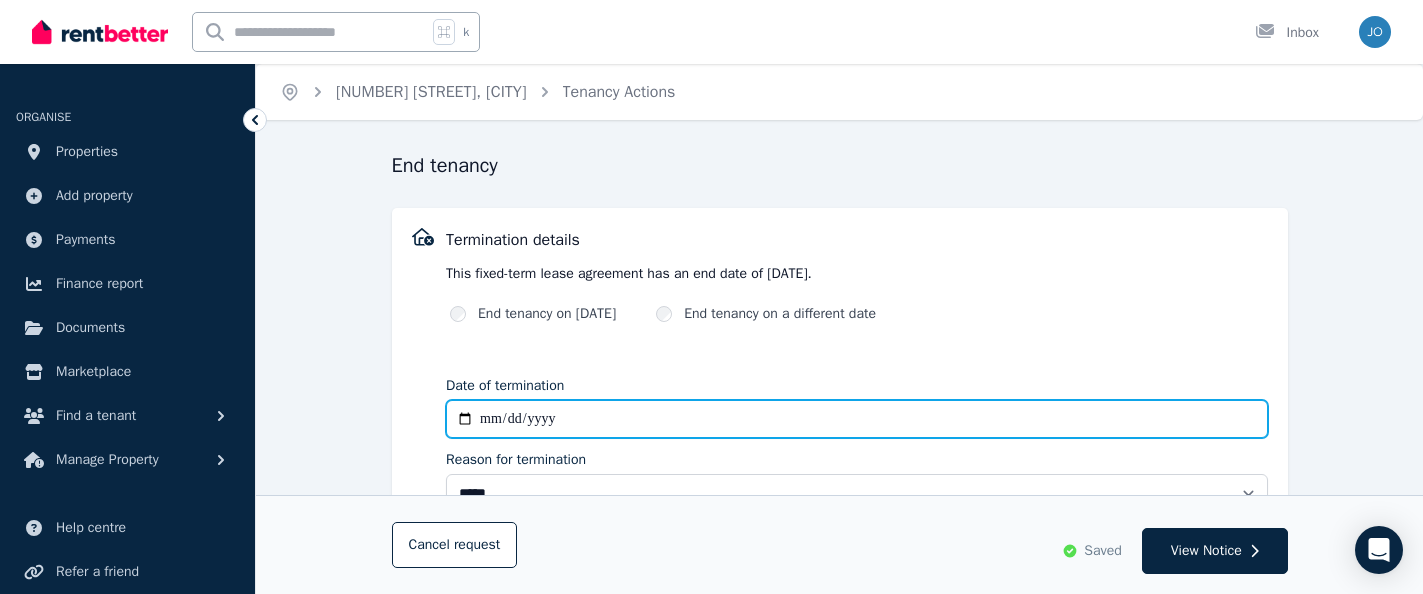 type on "**********" 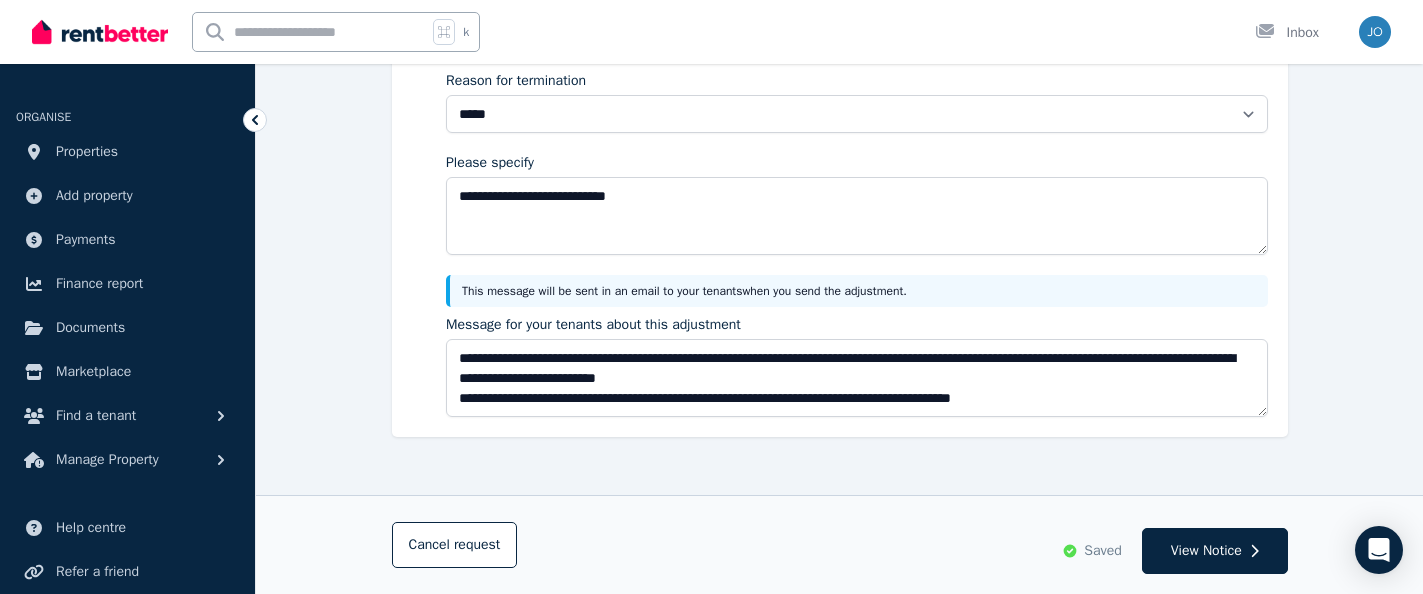 scroll, scrollTop: 396, scrollLeft: 0, axis: vertical 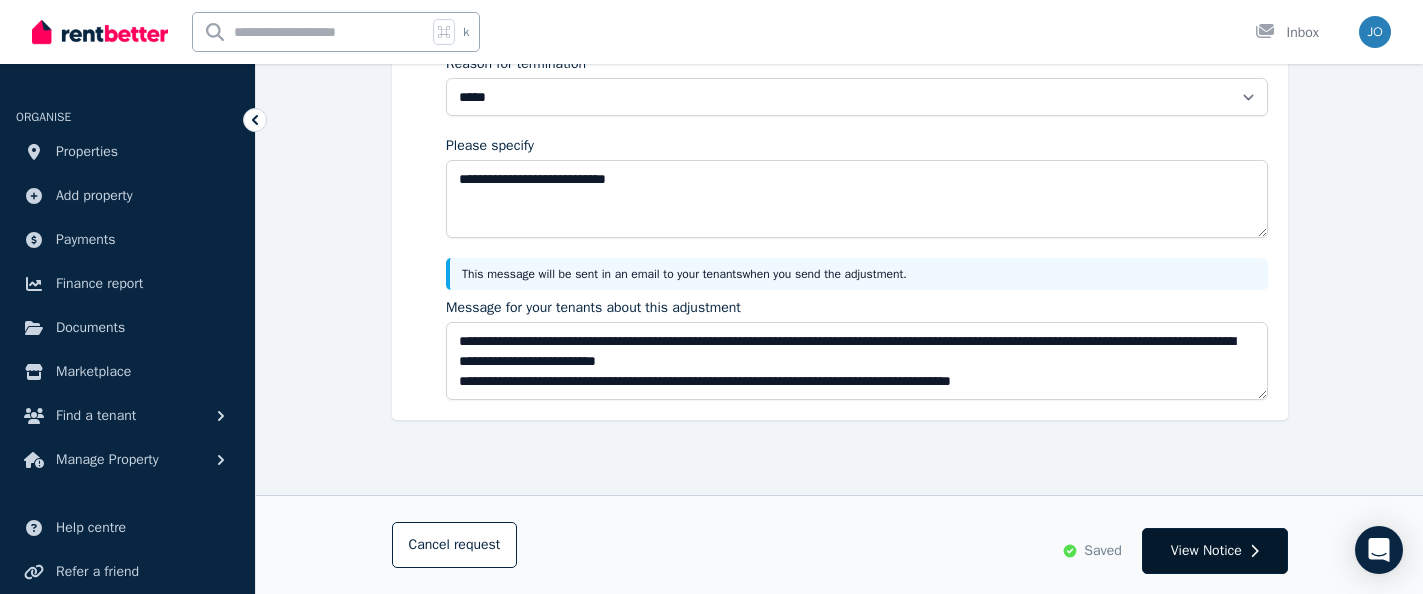 click on "View Notice" at bounding box center (1206, 551) 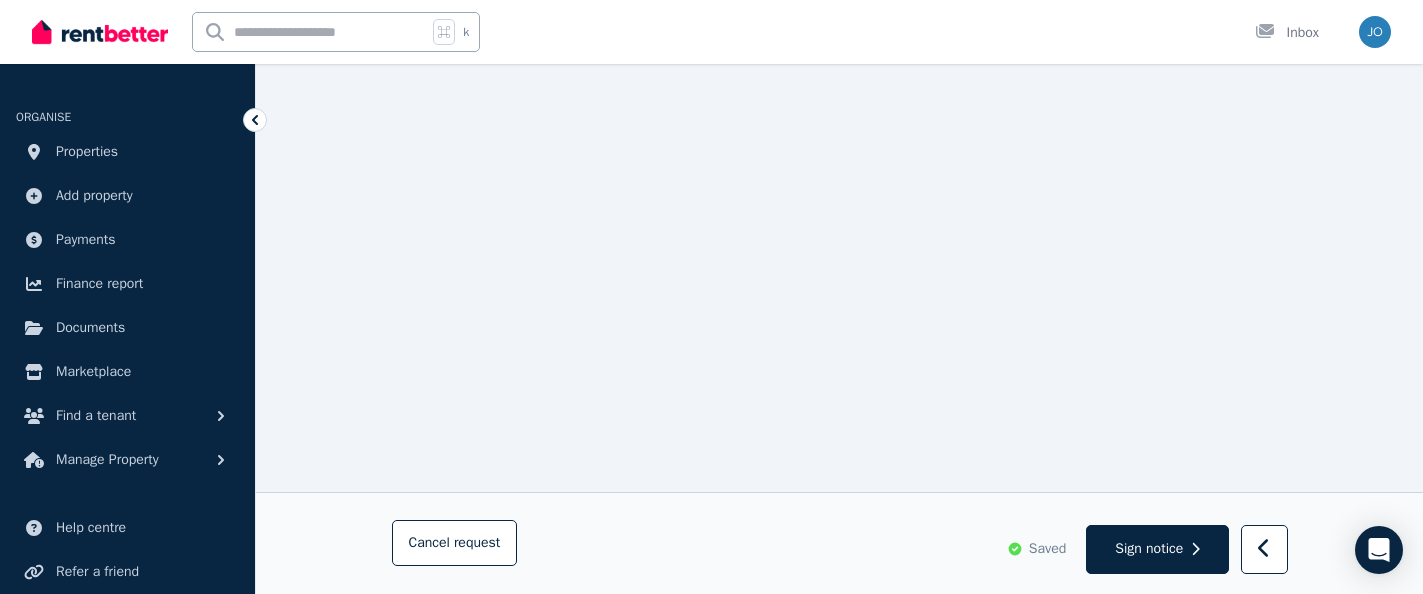 scroll, scrollTop: 423, scrollLeft: 0, axis: vertical 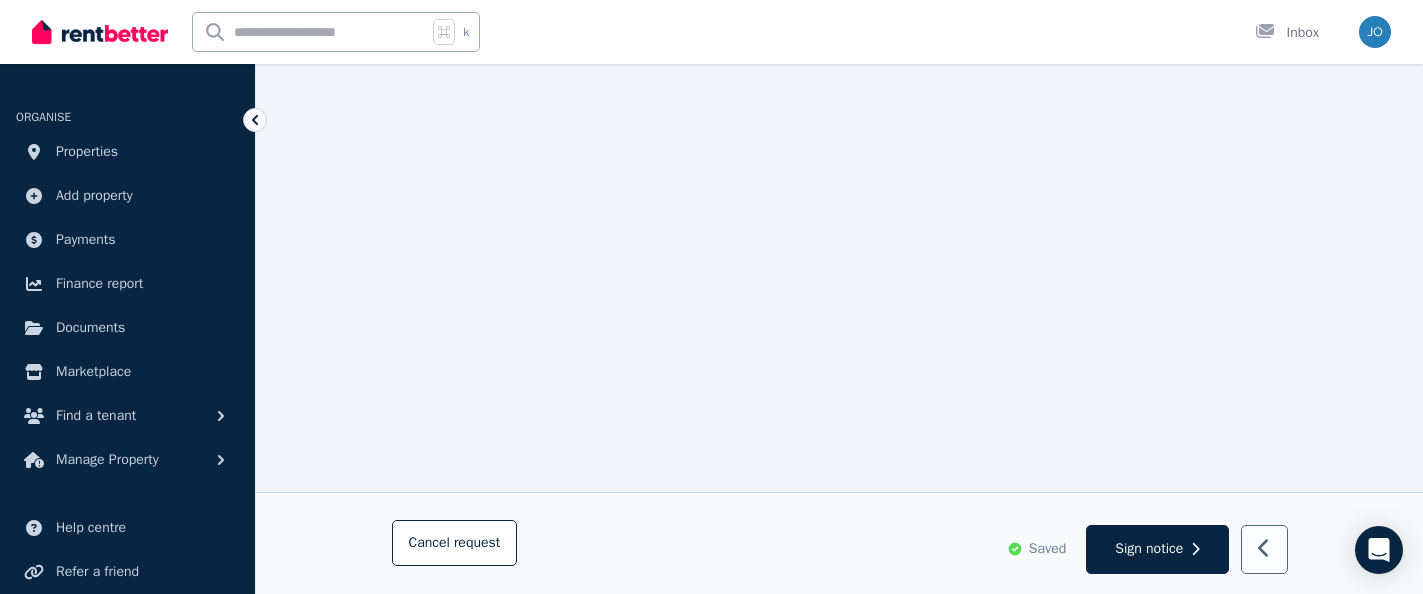 click 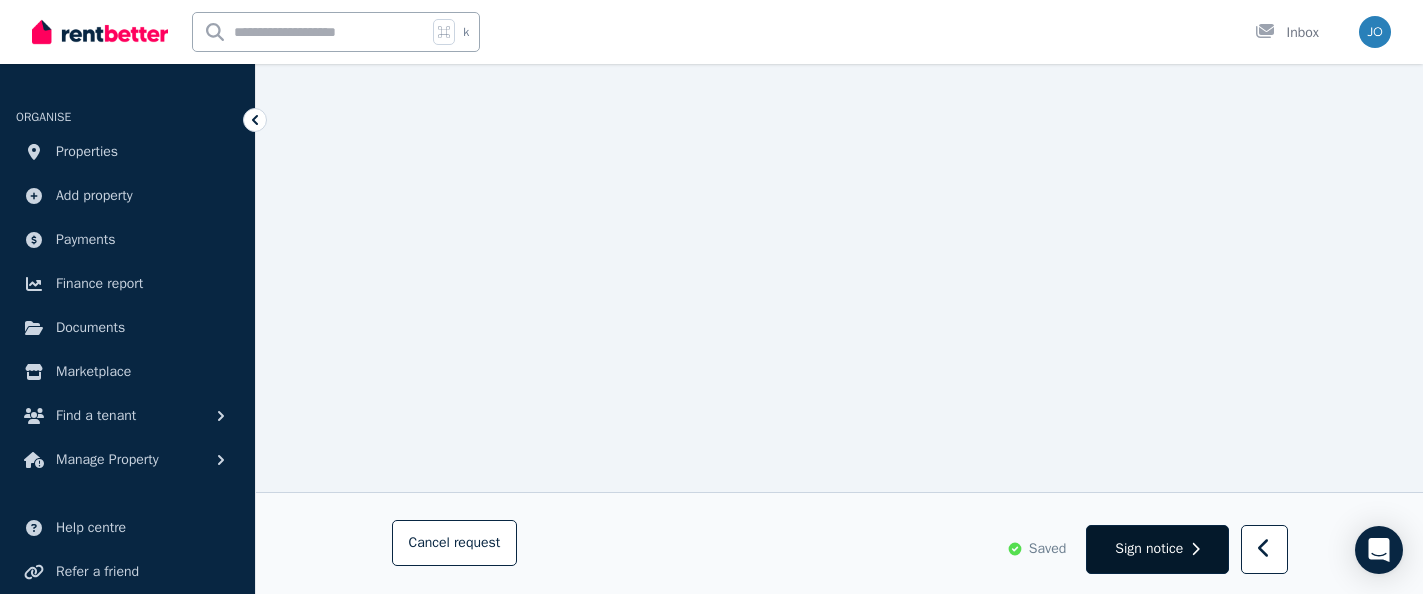 select on "*****" 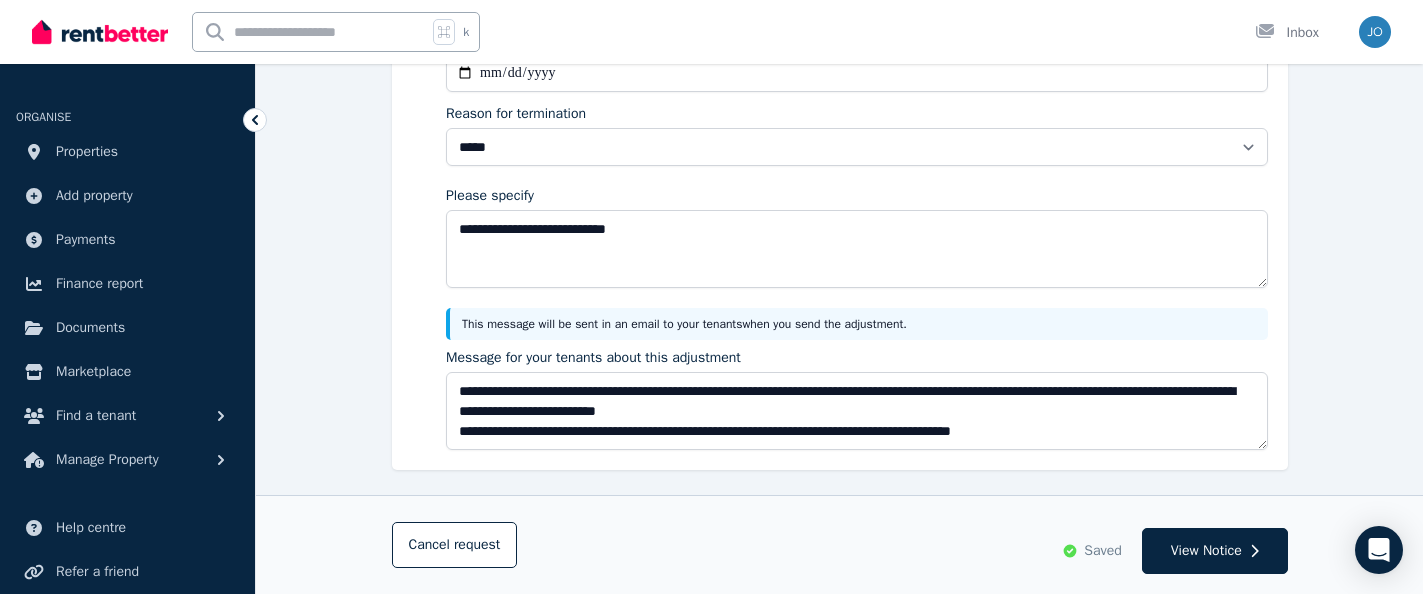 scroll, scrollTop: 287, scrollLeft: 0, axis: vertical 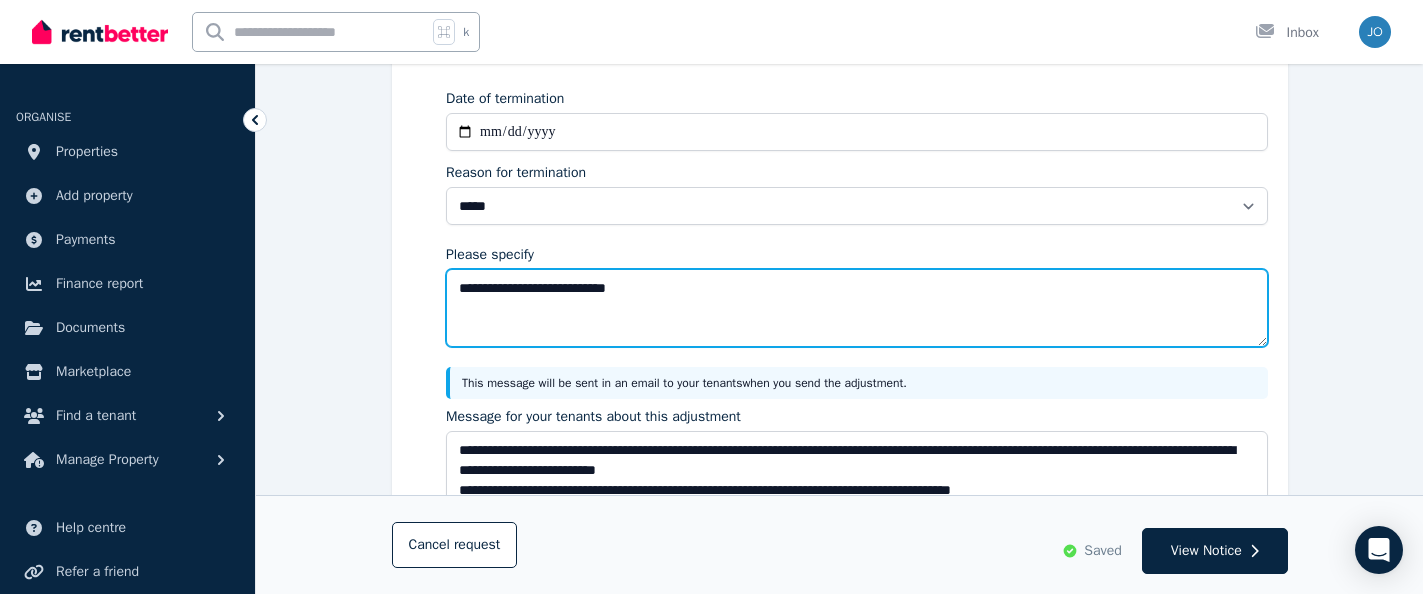 click on "**********" at bounding box center (857, 308) 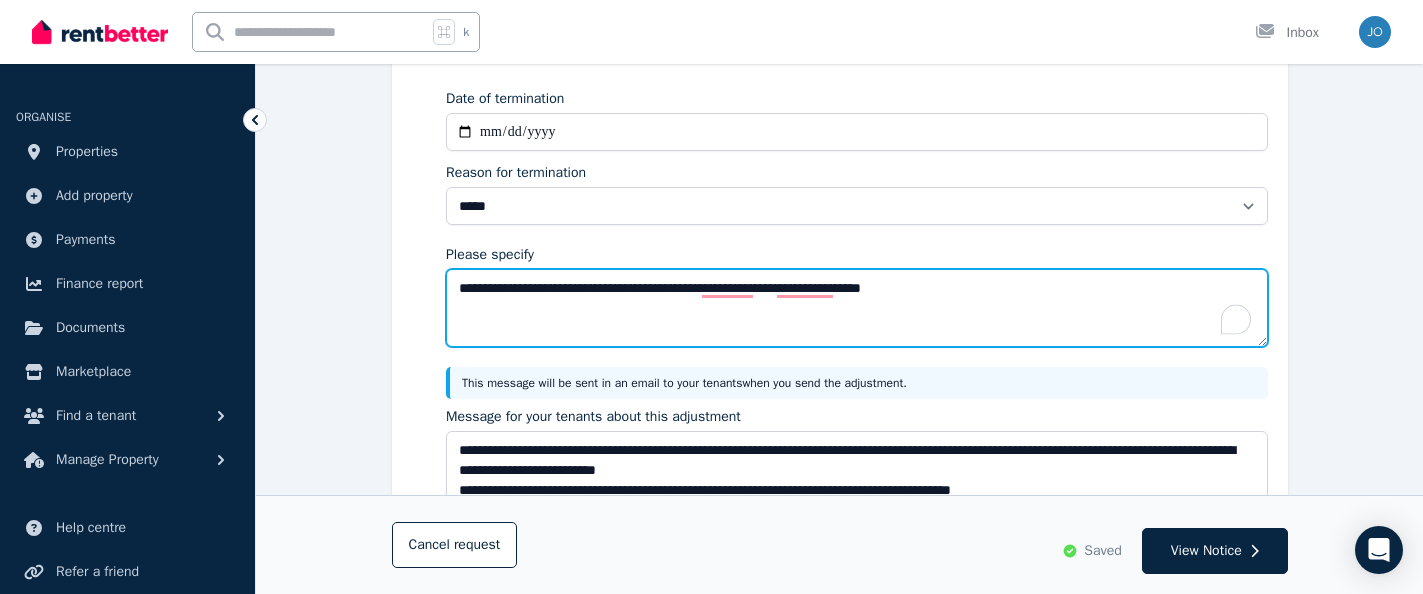 type on "**********" 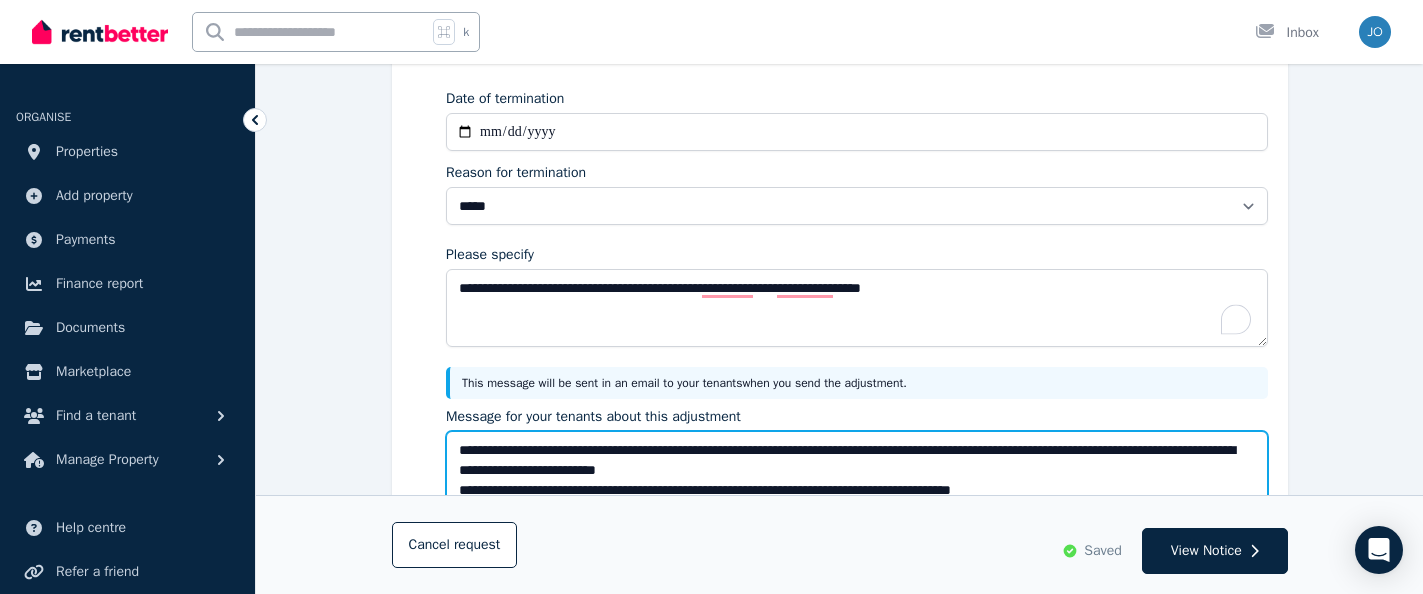 click on "**********" at bounding box center [857, 470] 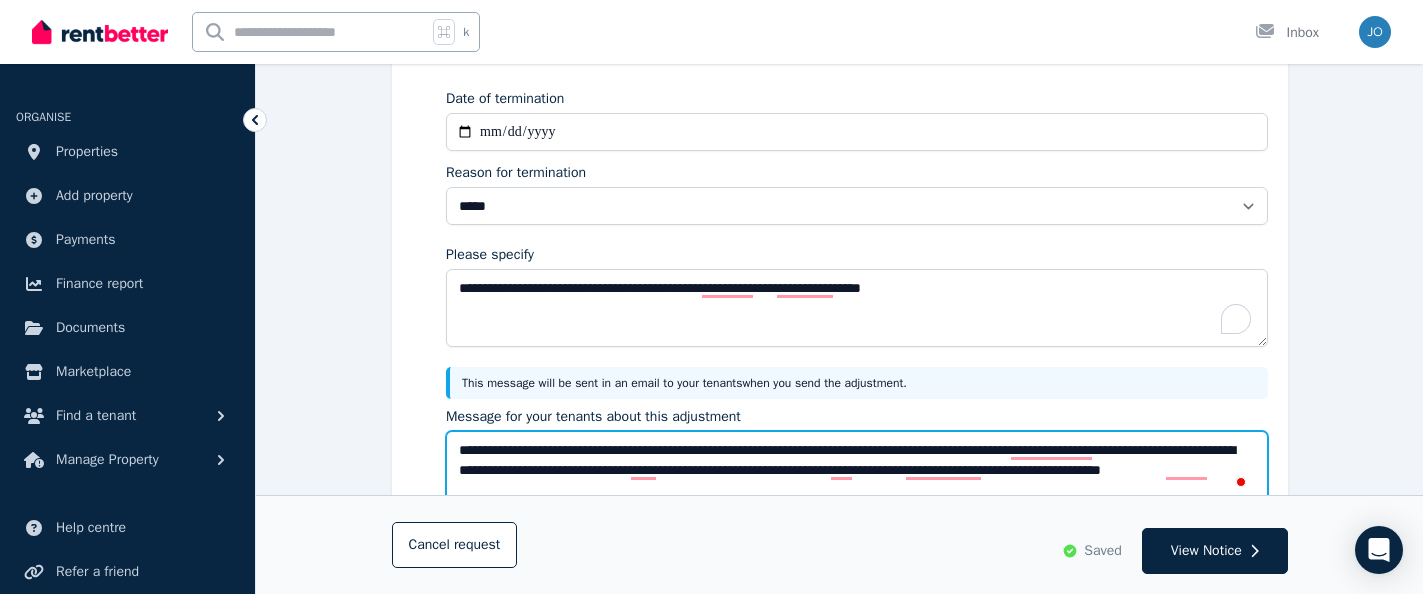 type on "**********" 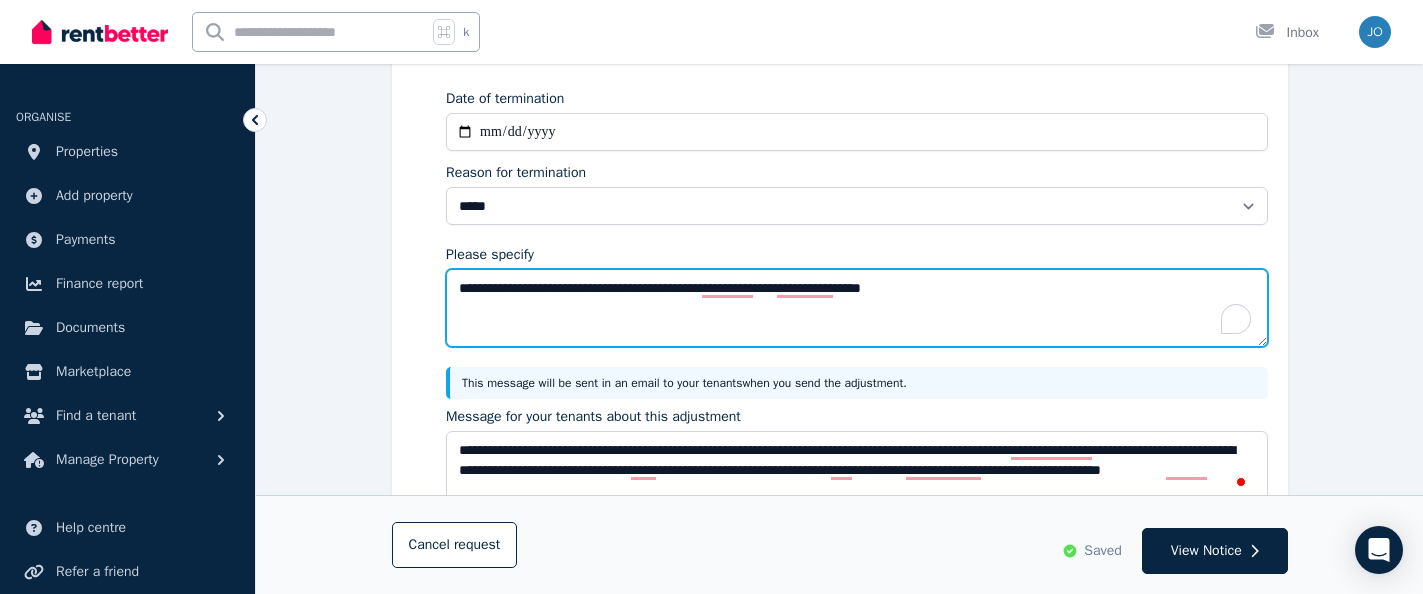 click on "**********" at bounding box center (857, 308) 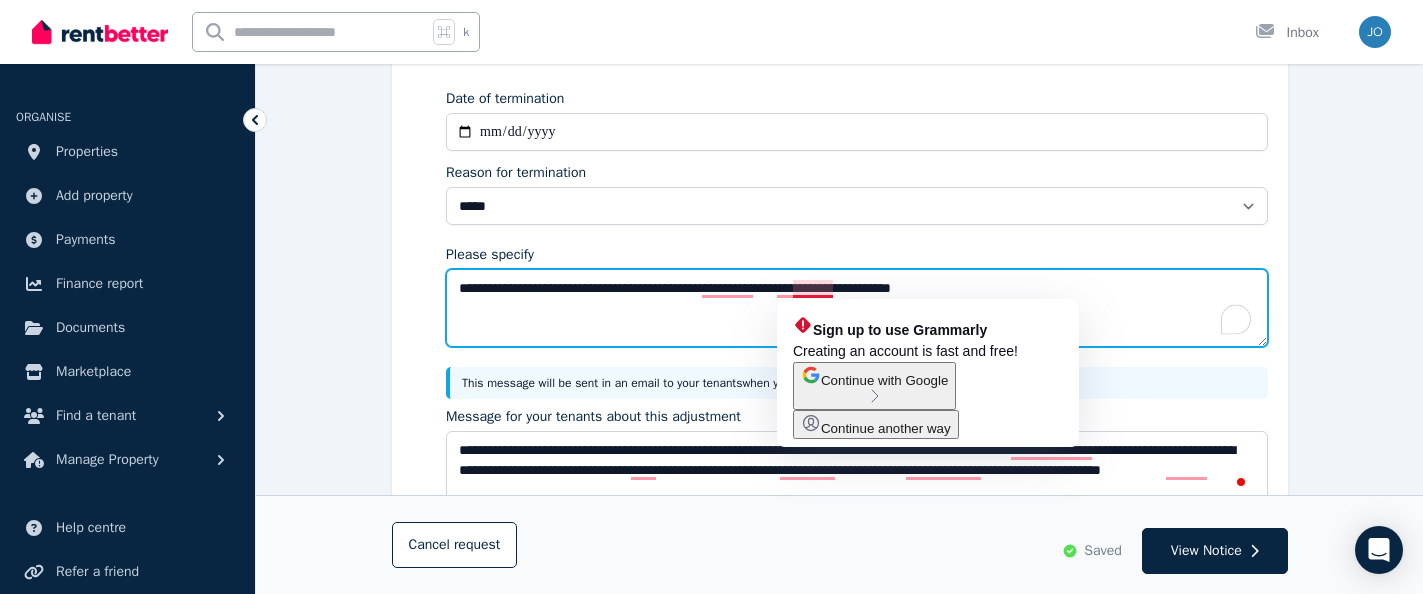 click on "**********" at bounding box center [857, 308] 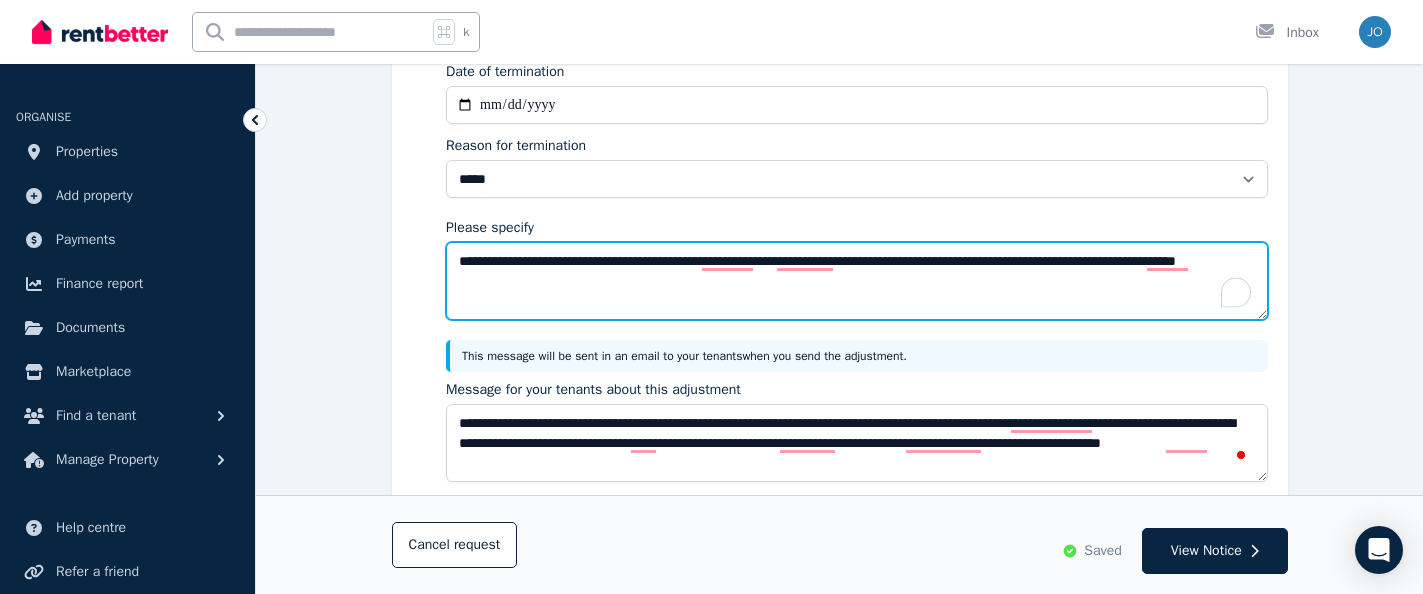 scroll, scrollTop: 332, scrollLeft: 0, axis: vertical 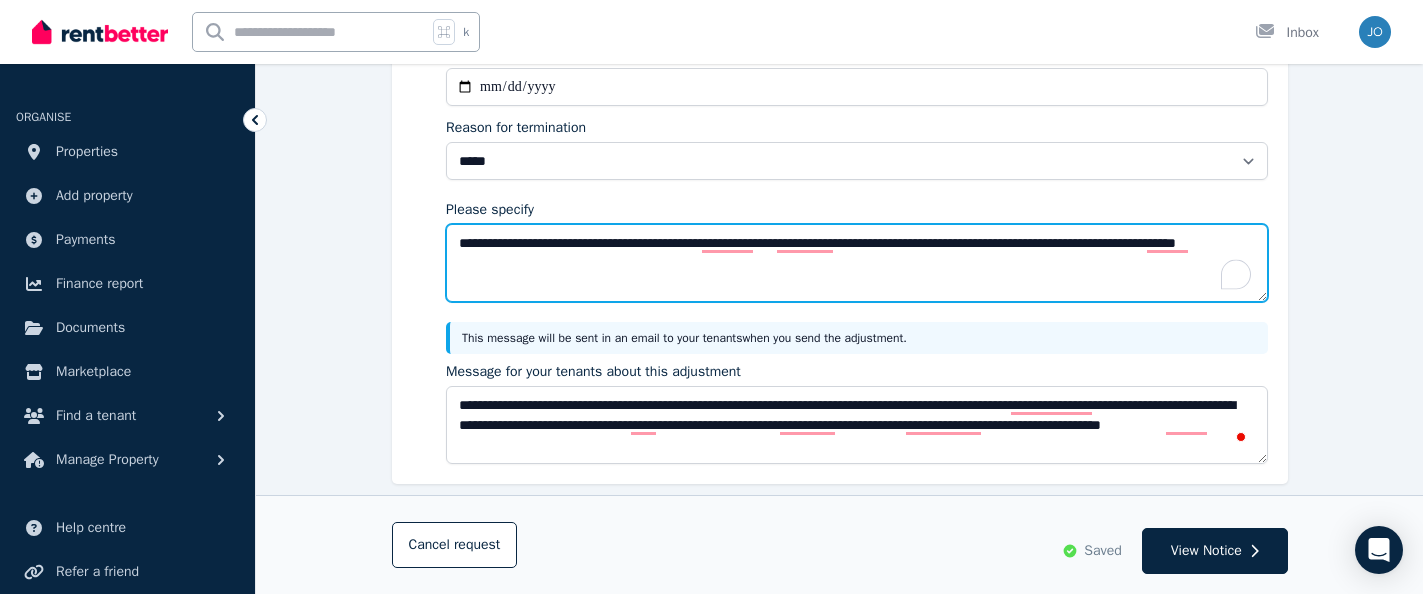 type on "**********" 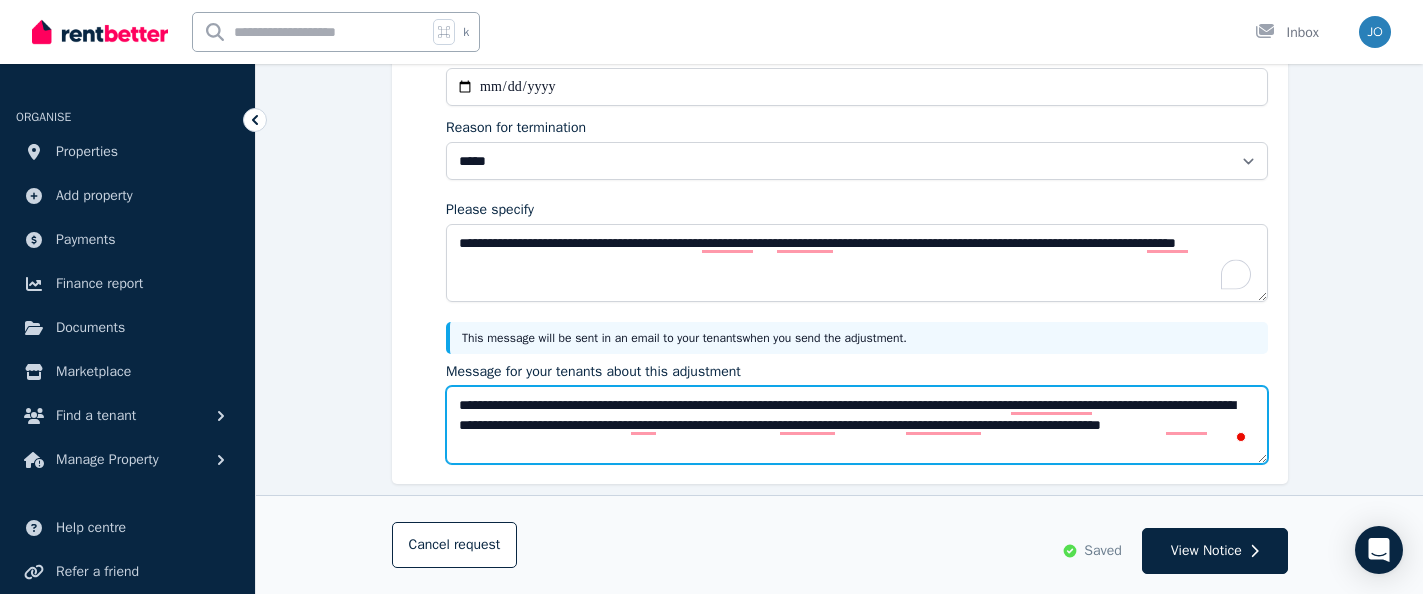 drag, startPoint x: 603, startPoint y: 446, endPoint x: 488, endPoint y: 444, distance: 115.01739 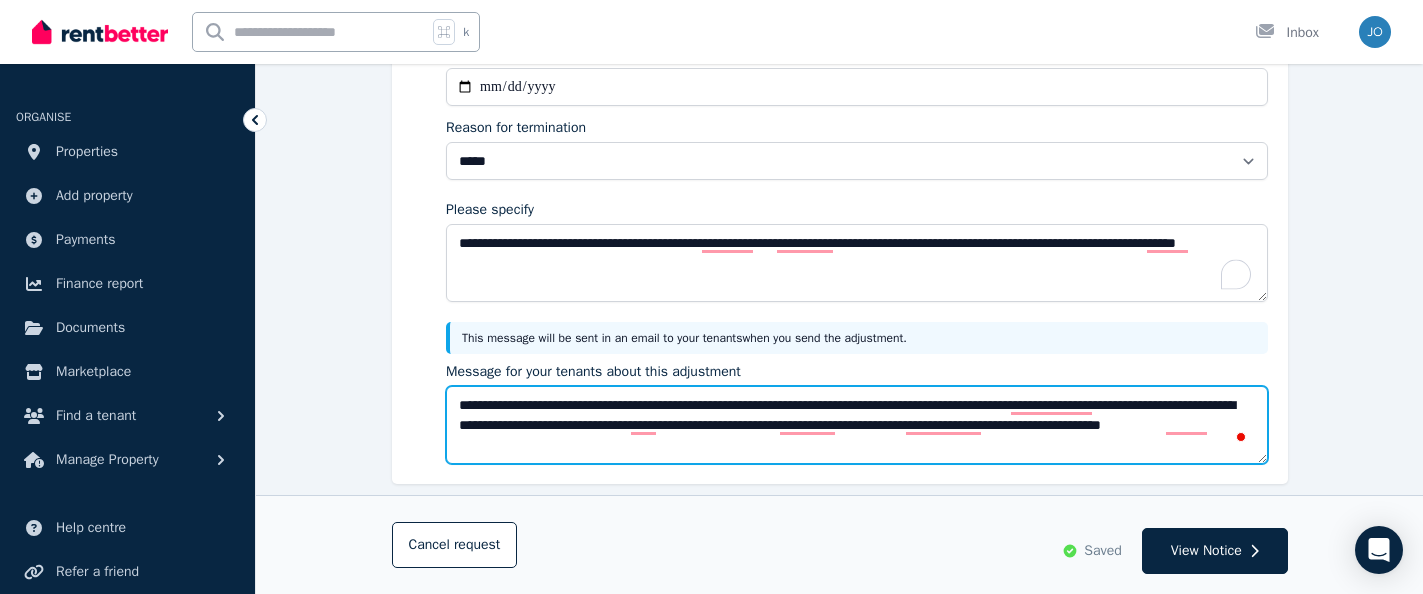 click on "**********" at bounding box center [857, 425] 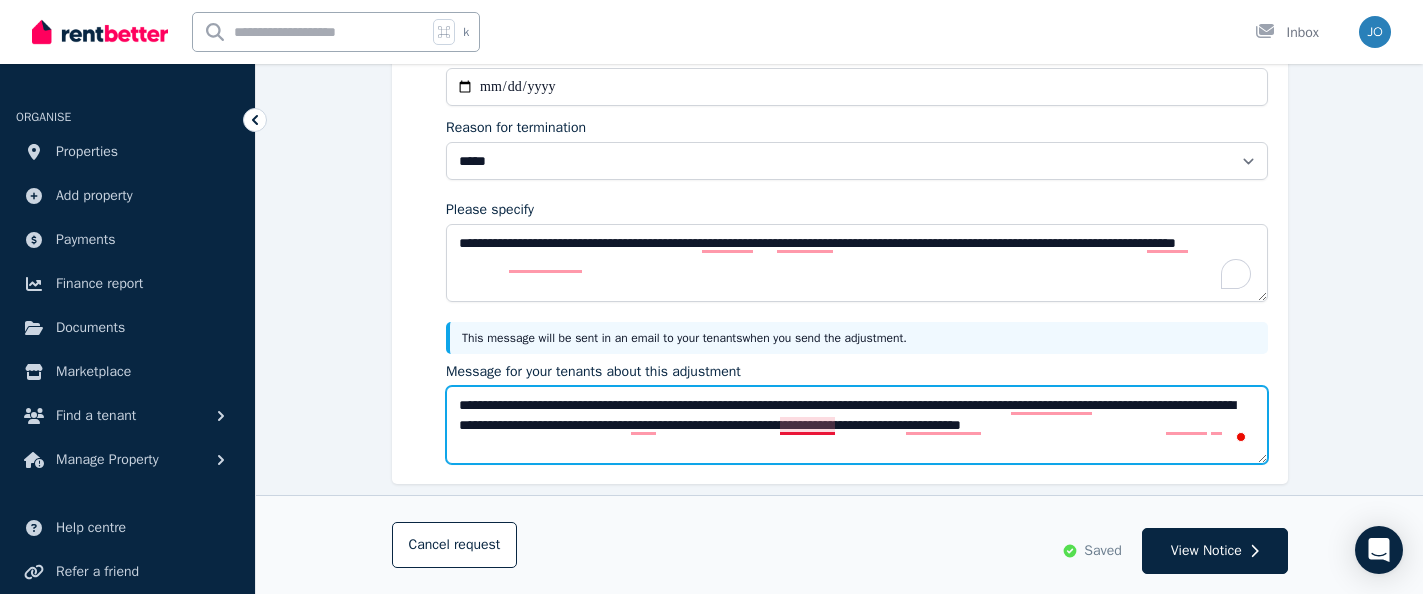 click on "**********" at bounding box center (857, 425) 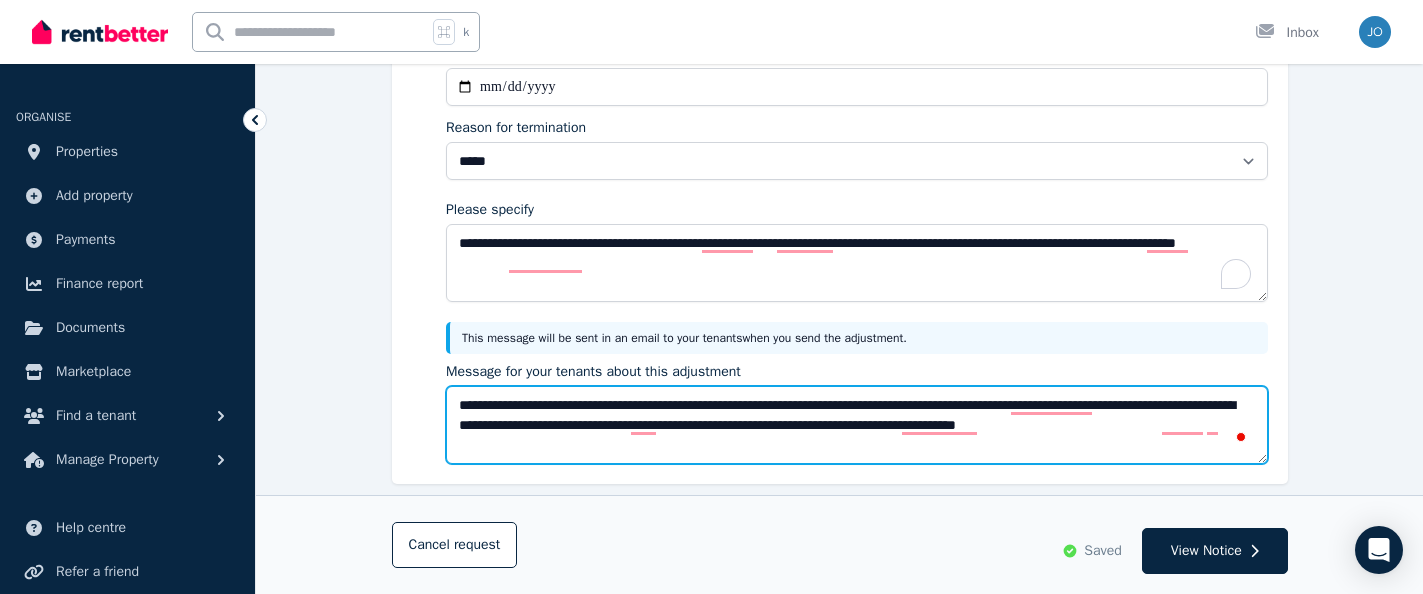 drag, startPoint x: 555, startPoint y: 406, endPoint x: 589, endPoint y: 453, distance: 58.00862 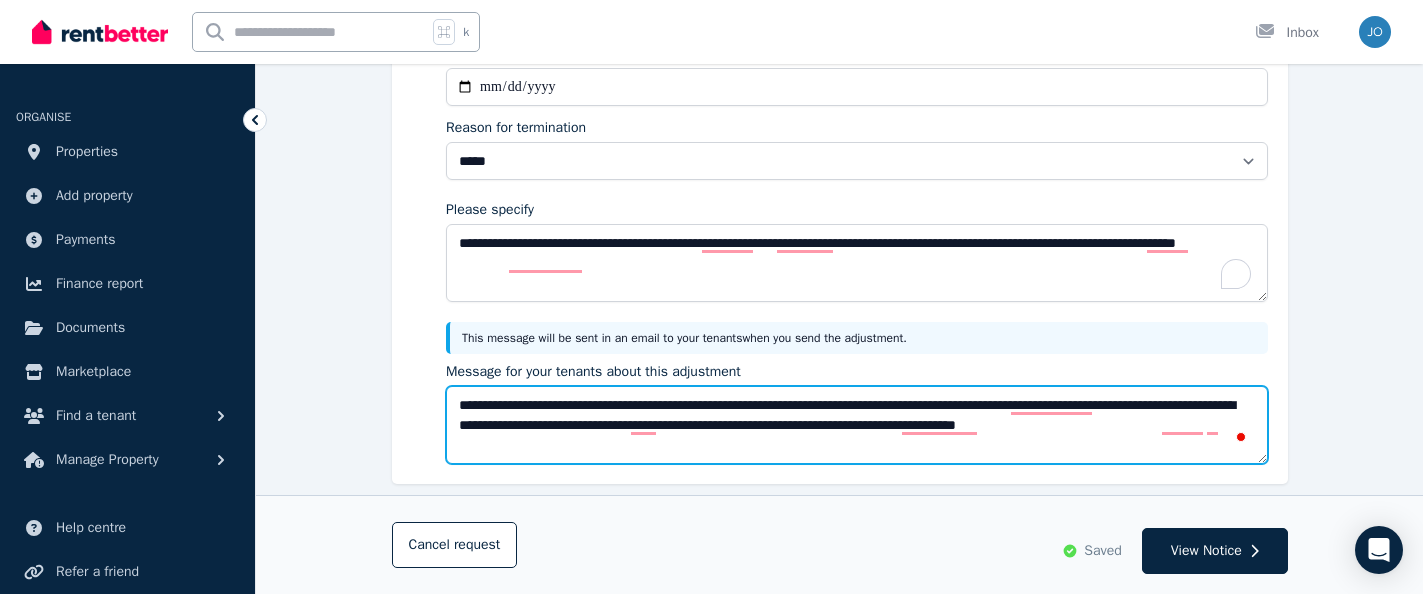click on "**********" at bounding box center (857, 425) 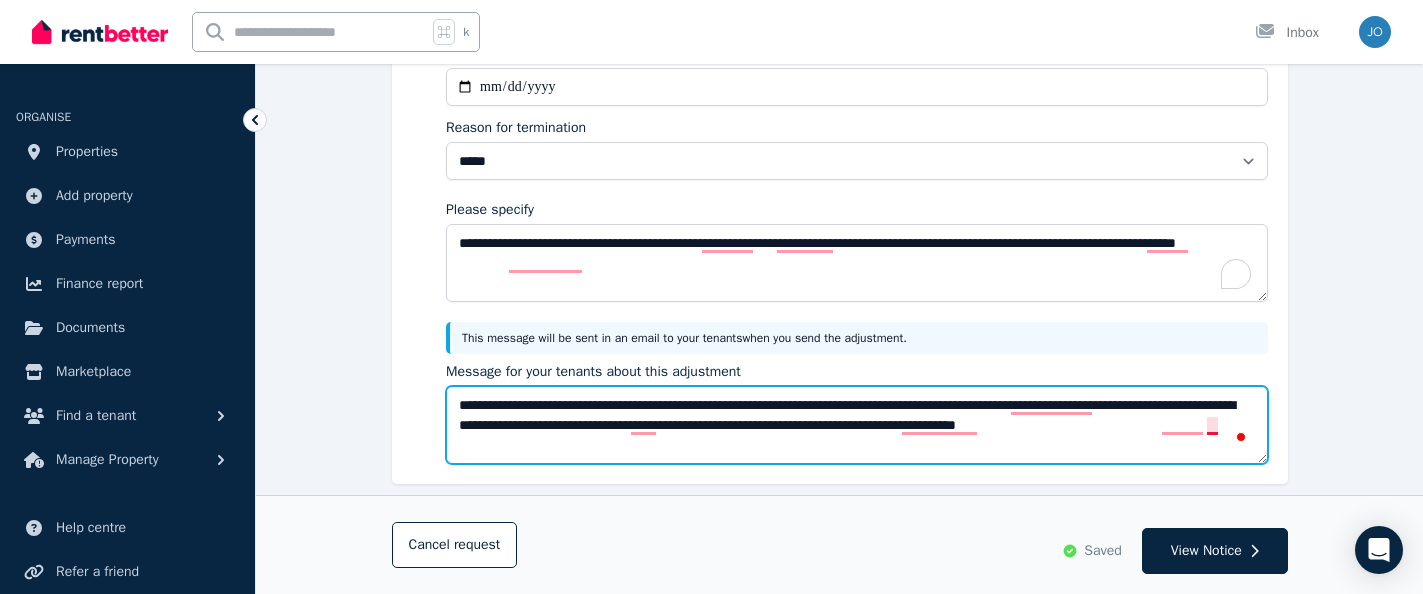 click on "**********" at bounding box center (857, 425) 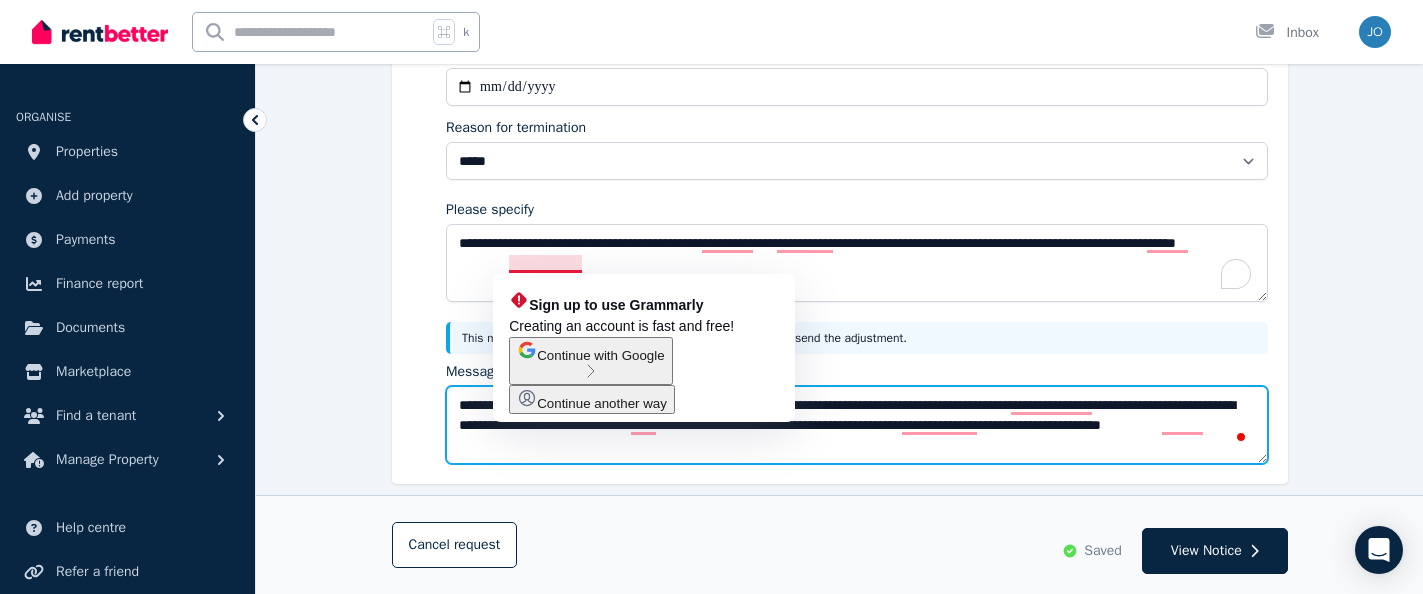 type on "**********" 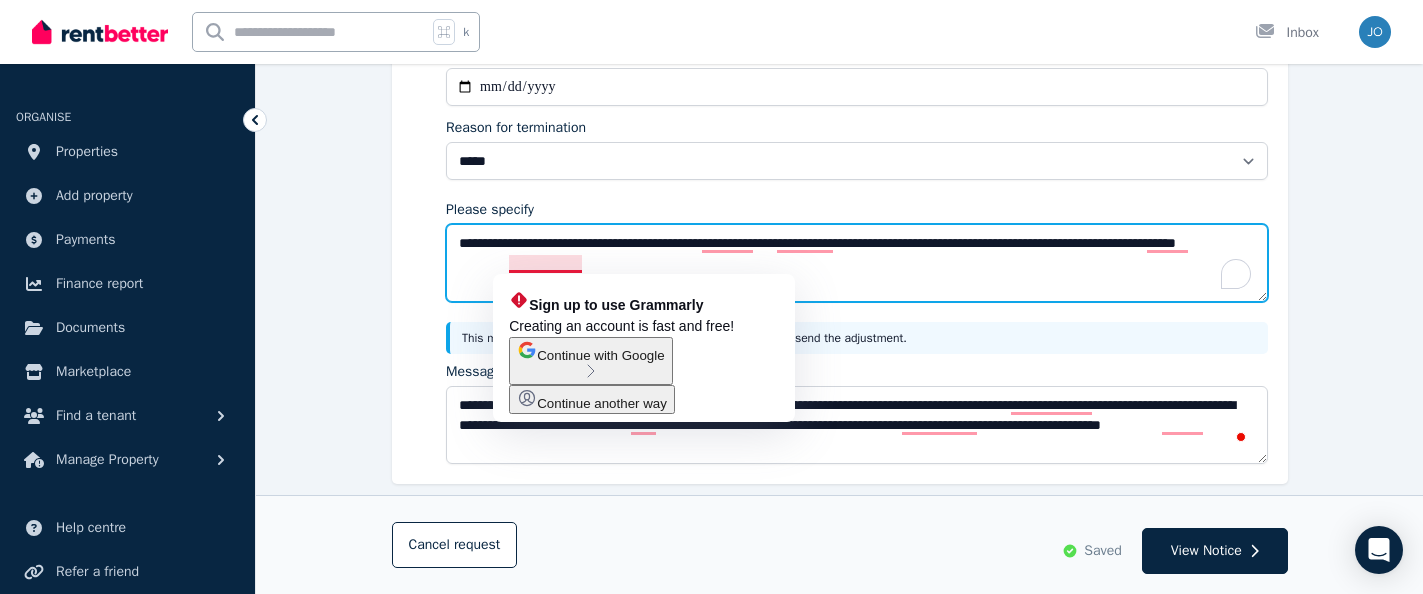 click on "**********" at bounding box center (857, 263) 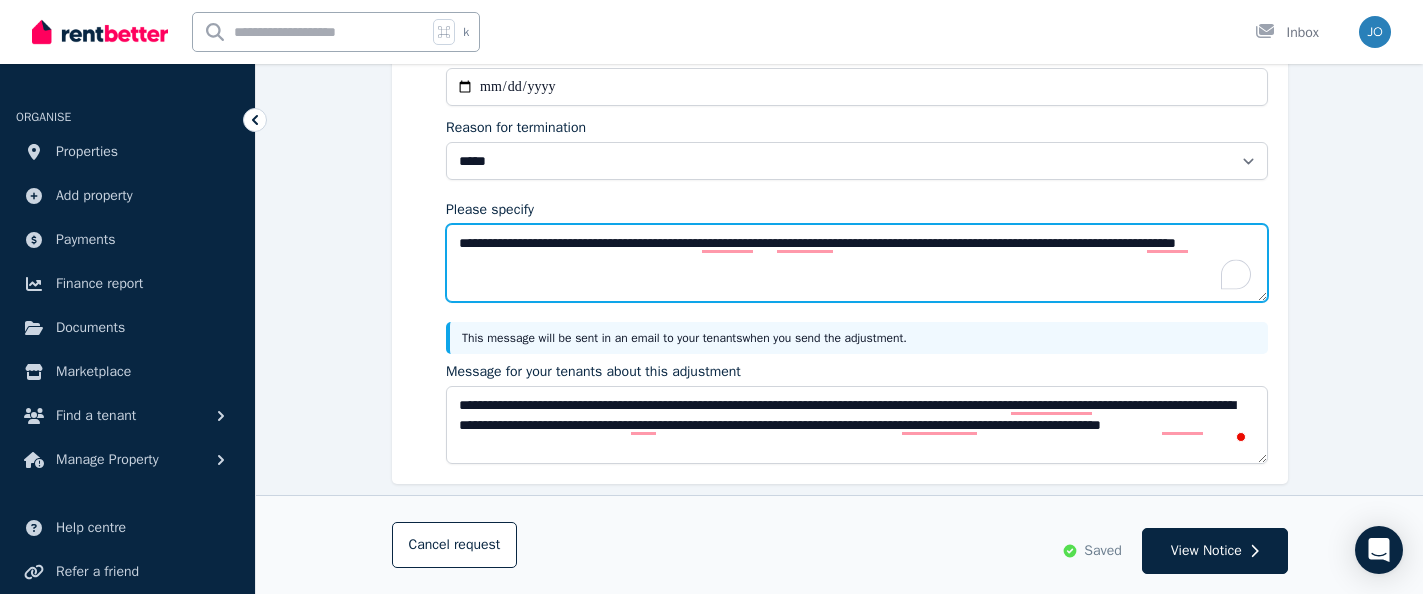 click on "**********" at bounding box center [857, 263] 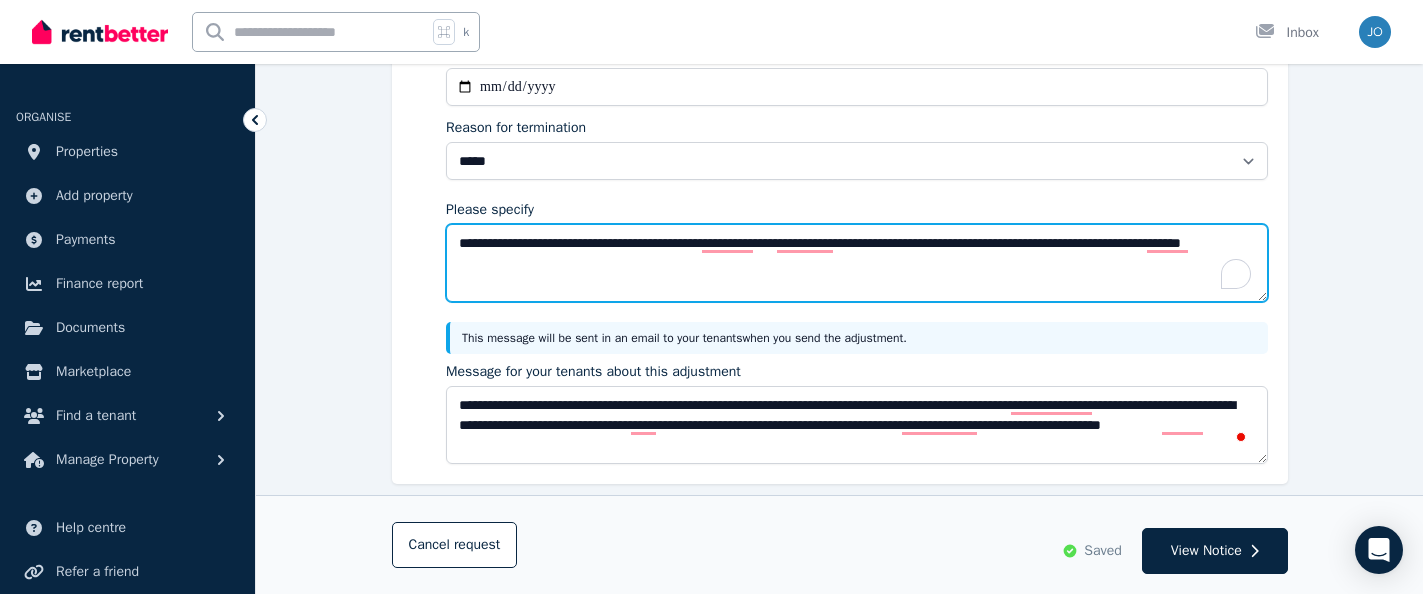 type on "**********" 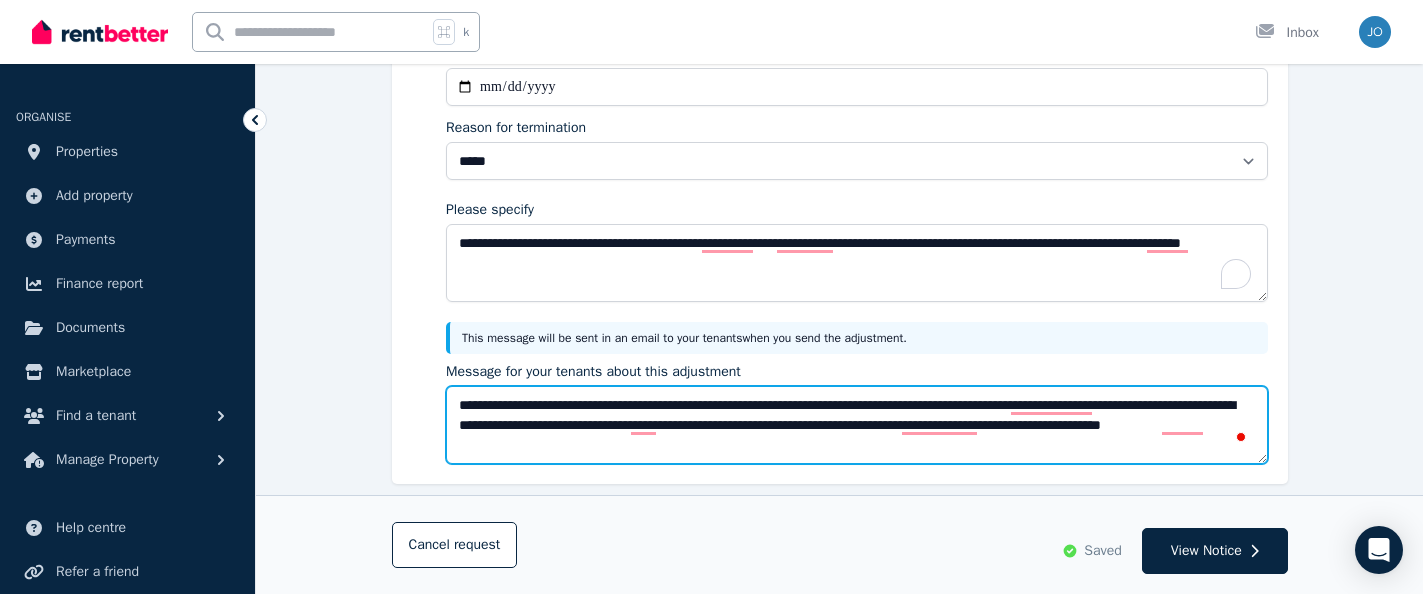 drag, startPoint x: 611, startPoint y: 445, endPoint x: 529, endPoint y: 442, distance: 82.05486 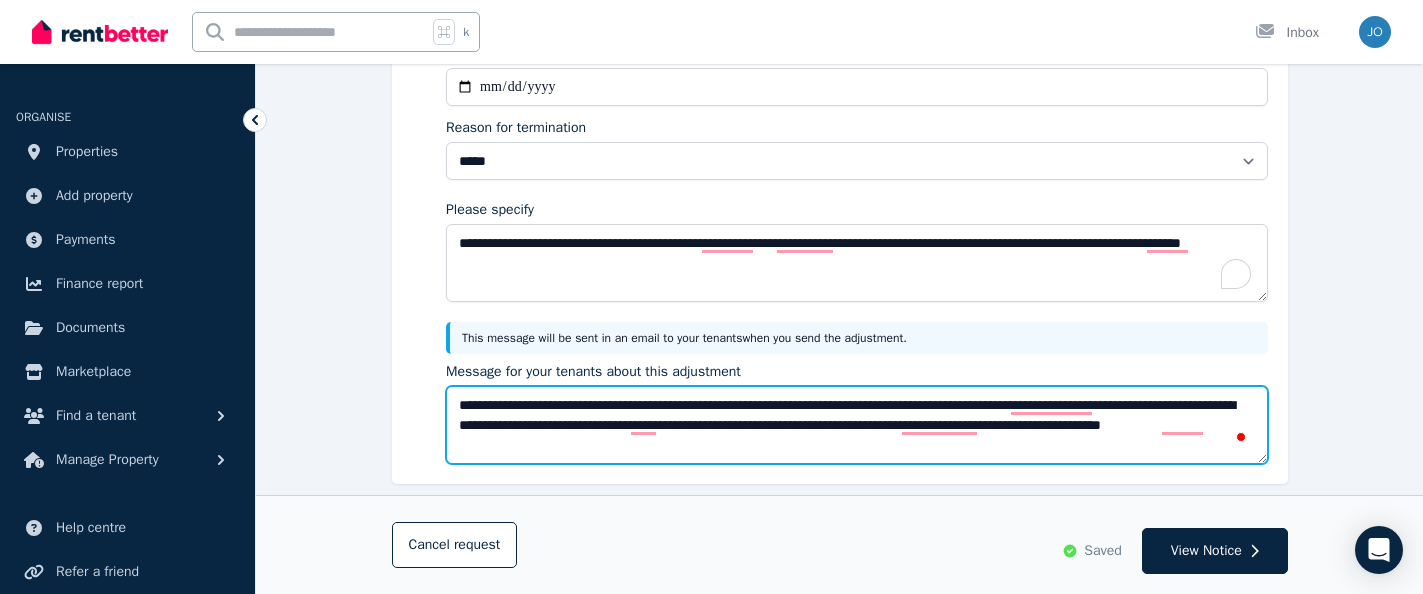 click on "**********" at bounding box center [857, 425] 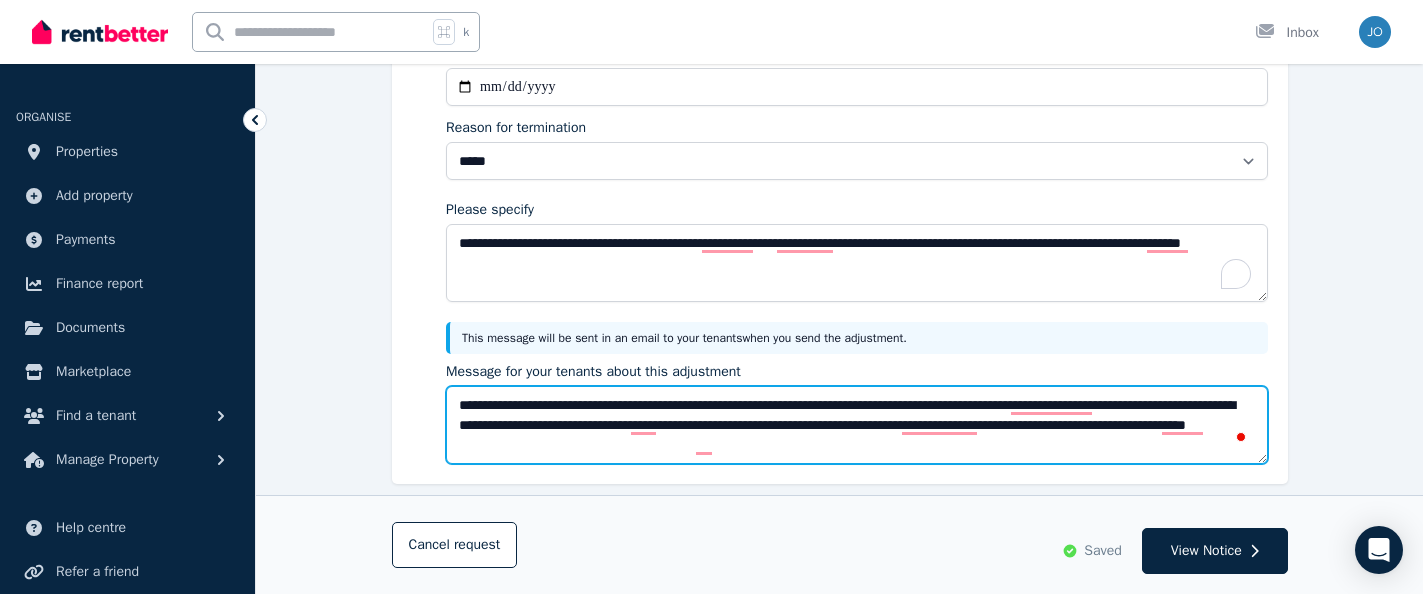 drag, startPoint x: 855, startPoint y: 422, endPoint x: 829, endPoint y: 421, distance: 26.019224 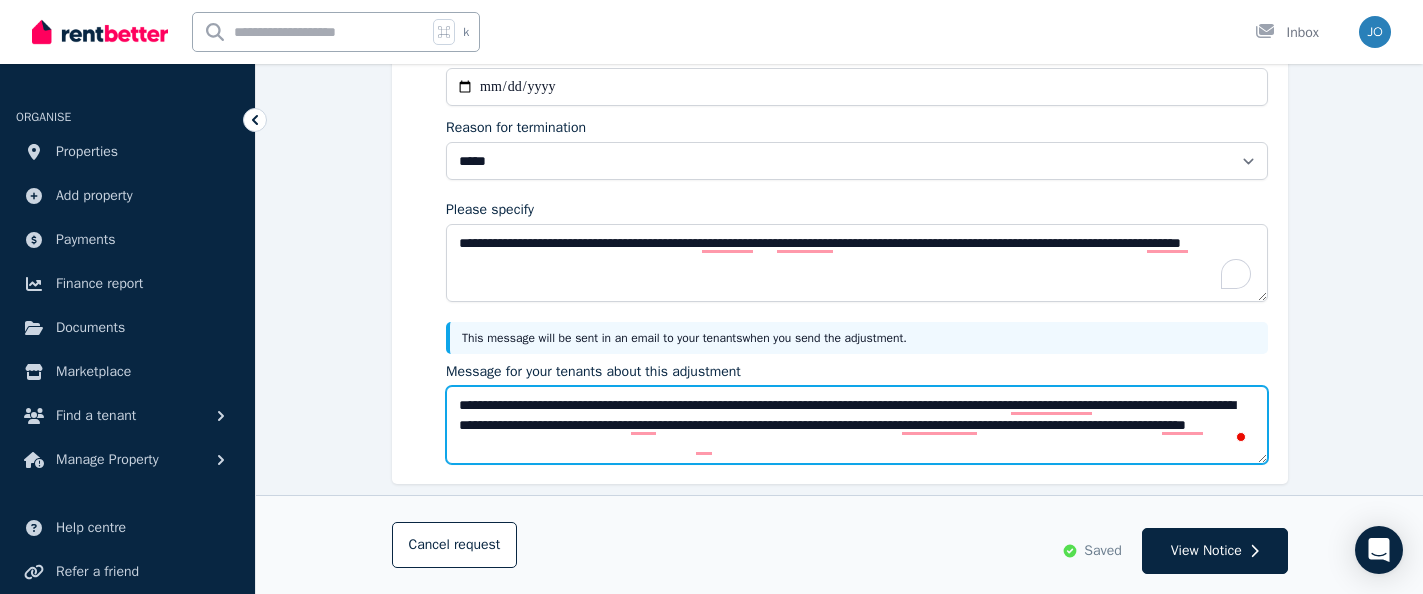 click on "**********" at bounding box center (857, 425) 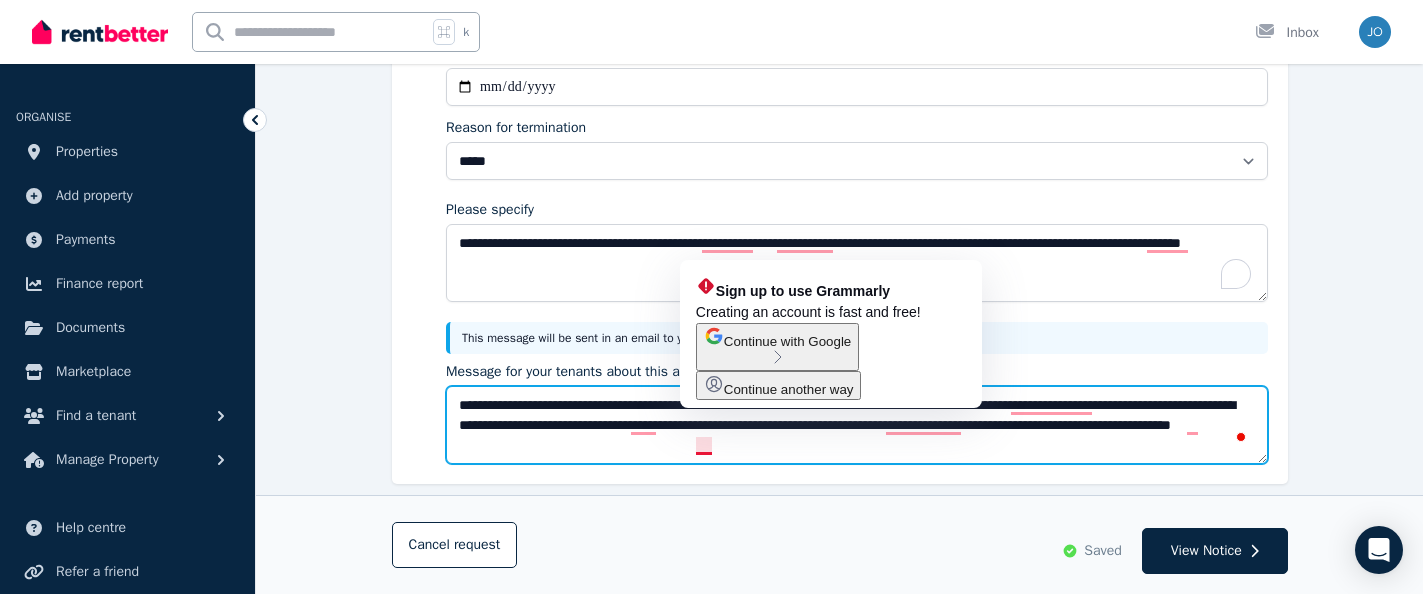 click on "**********" at bounding box center [857, 425] 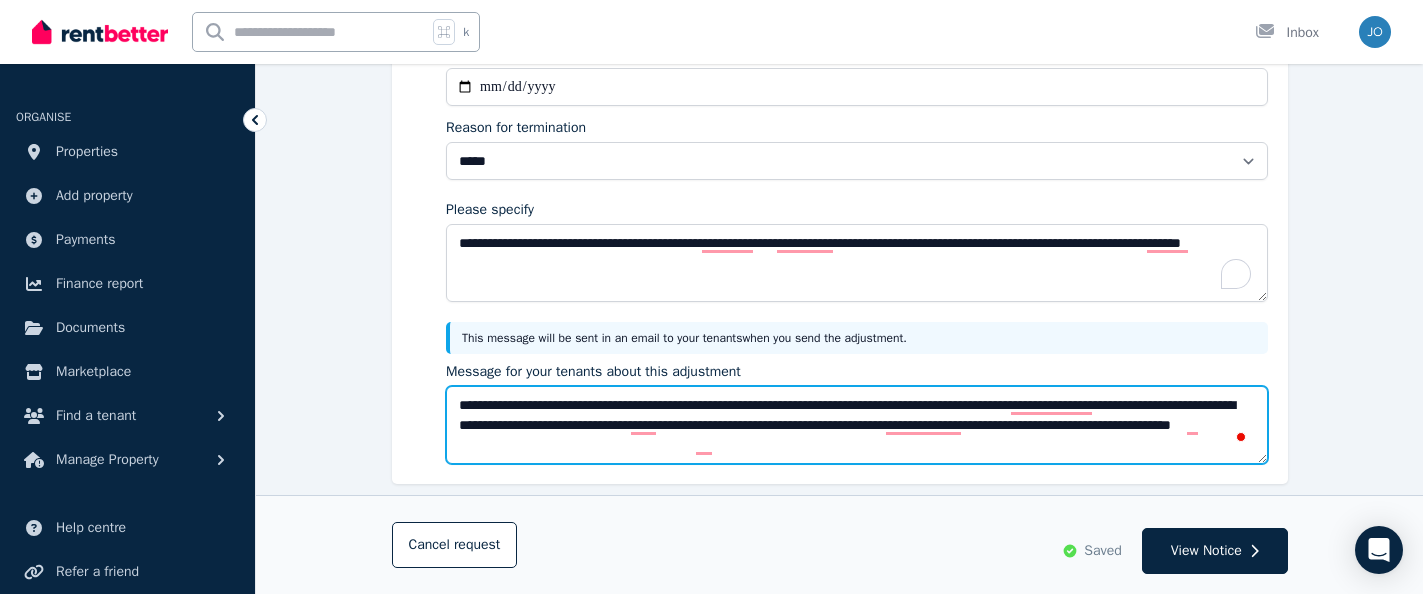 click on "**********" at bounding box center [857, 425] 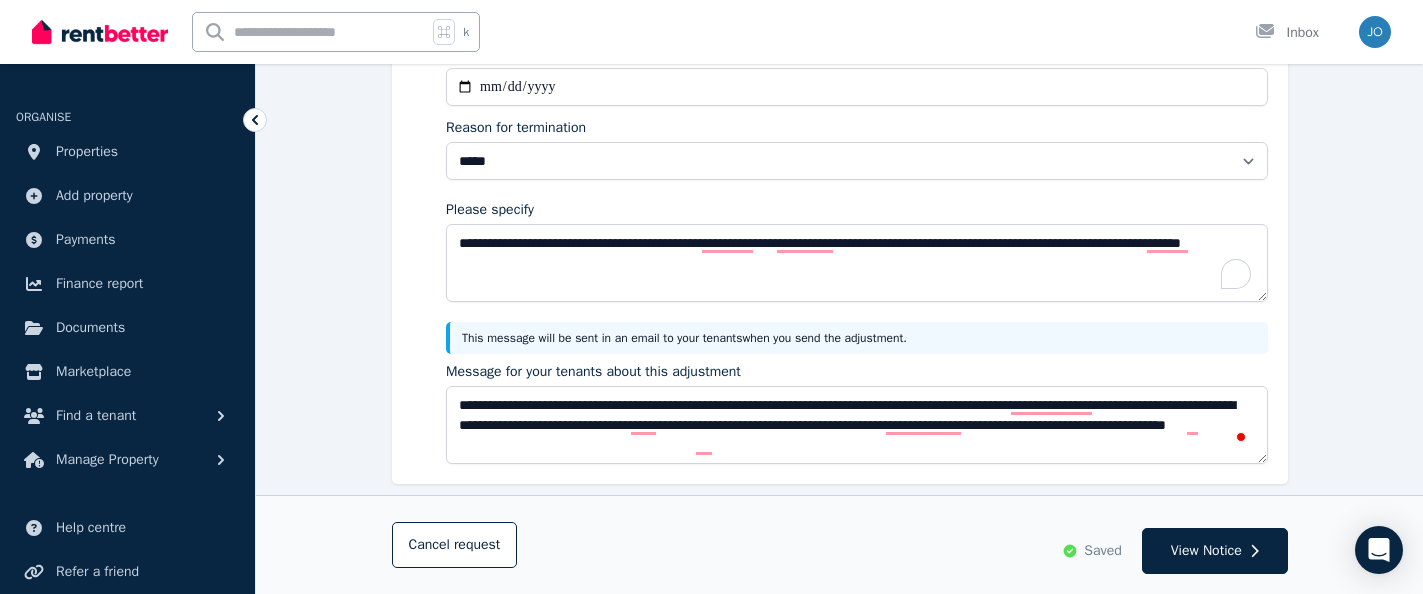 click at bounding box center (1242, 437) 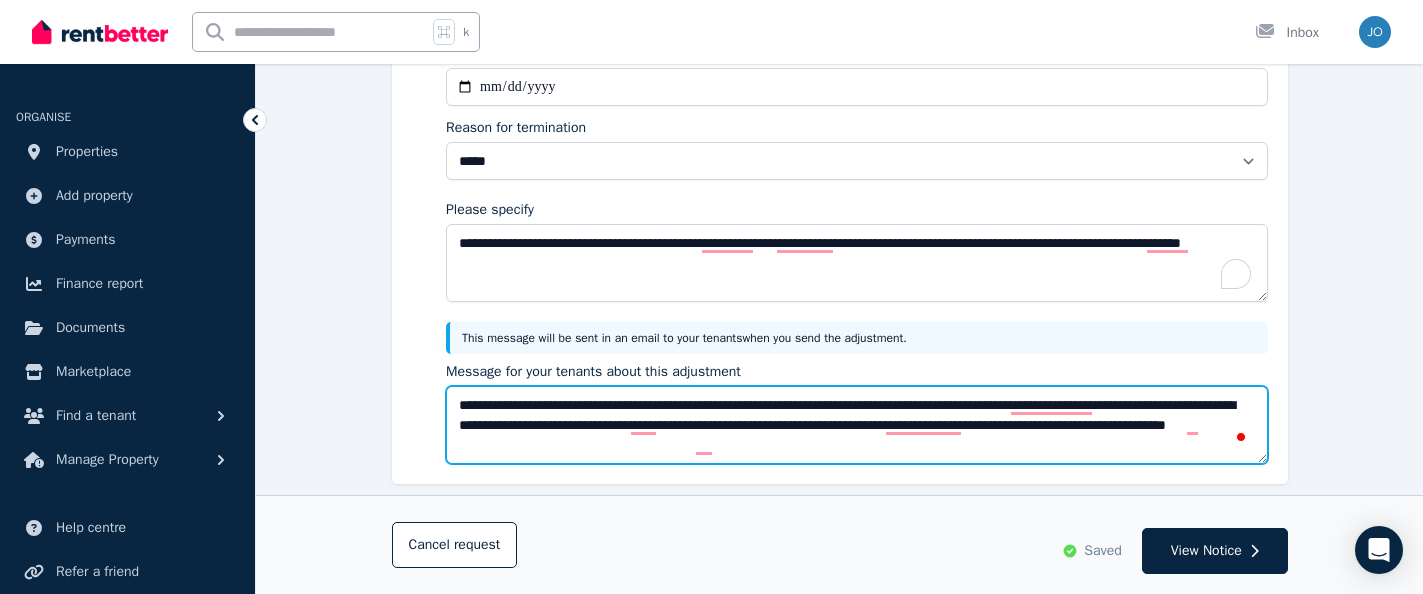 click on "**********" at bounding box center [857, 425] 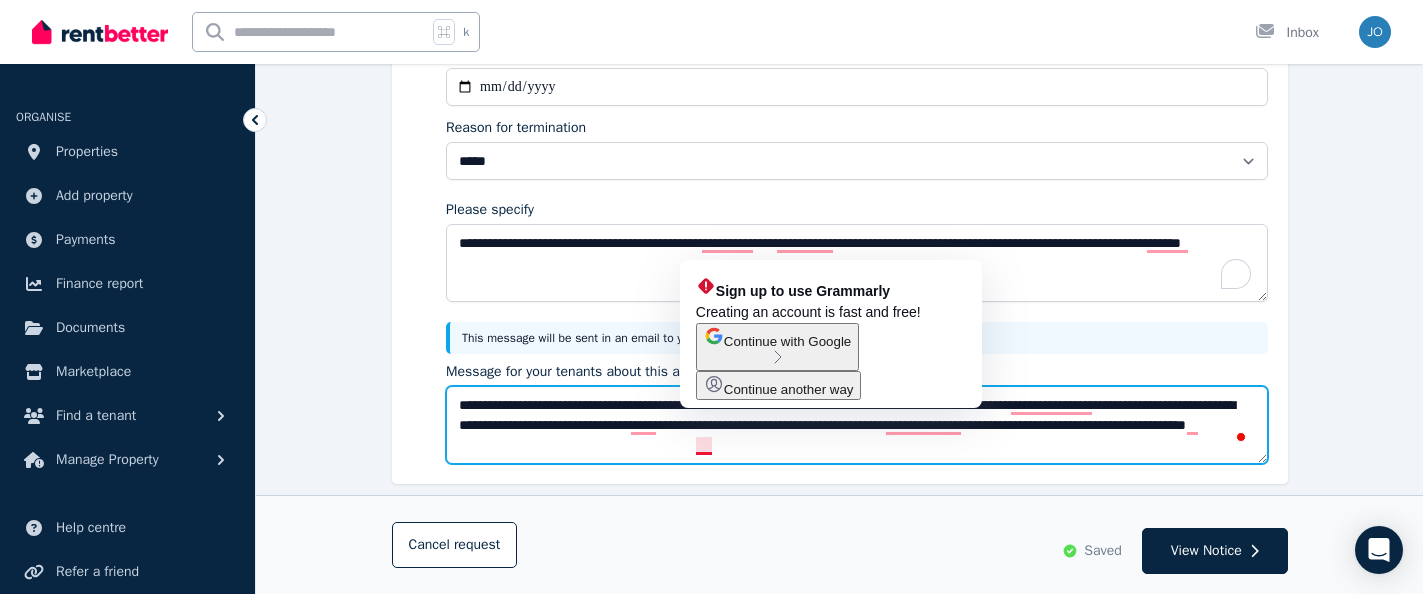 drag, startPoint x: 717, startPoint y: 447, endPoint x: 539, endPoint y: 443, distance: 178.04494 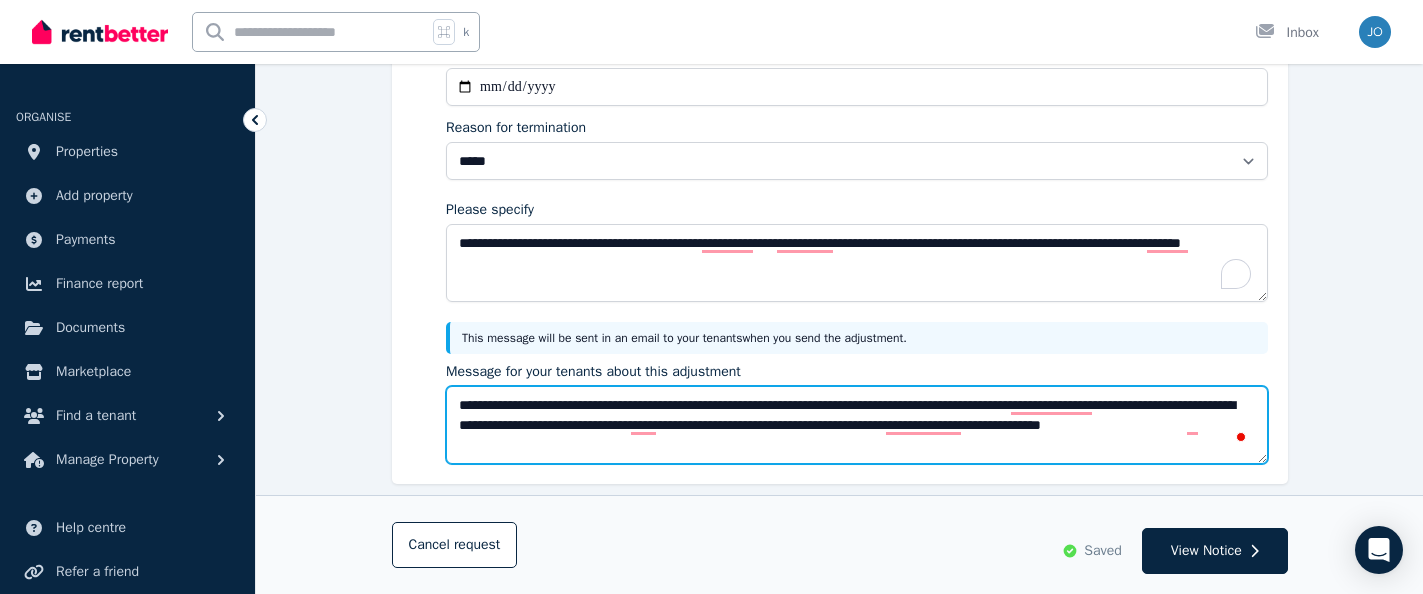 scroll, scrollTop: 7, scrollLeft: 0, axis: vertical 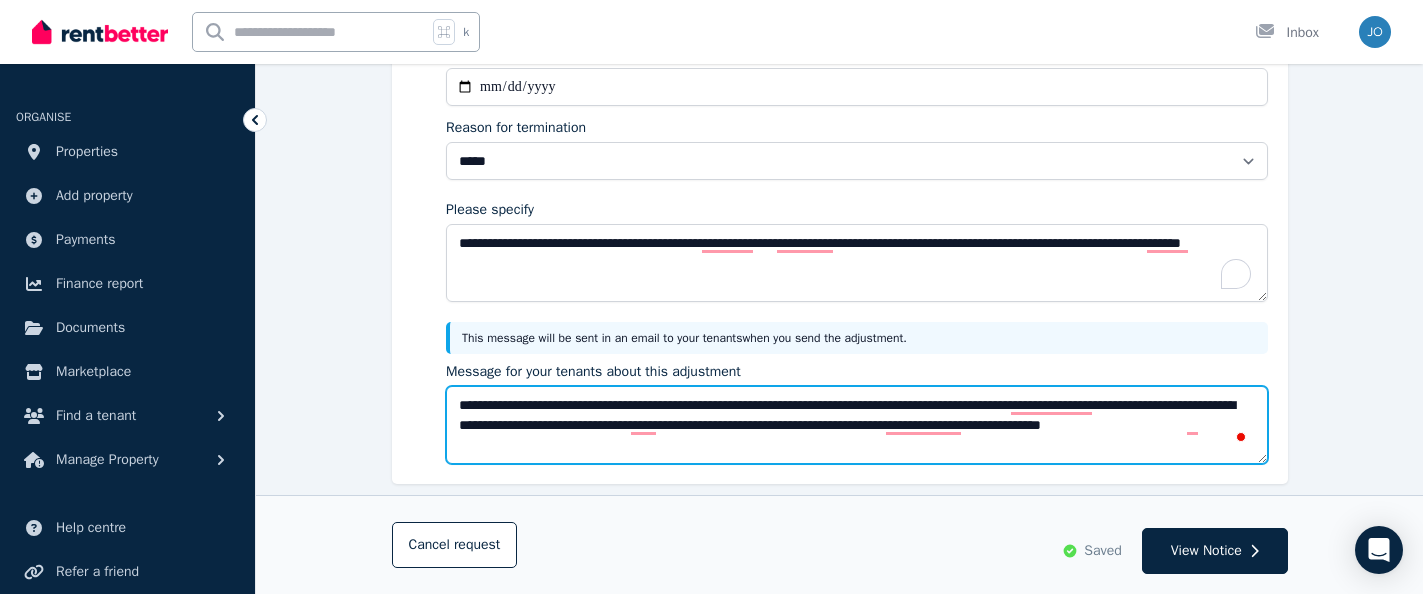 type on "**********" 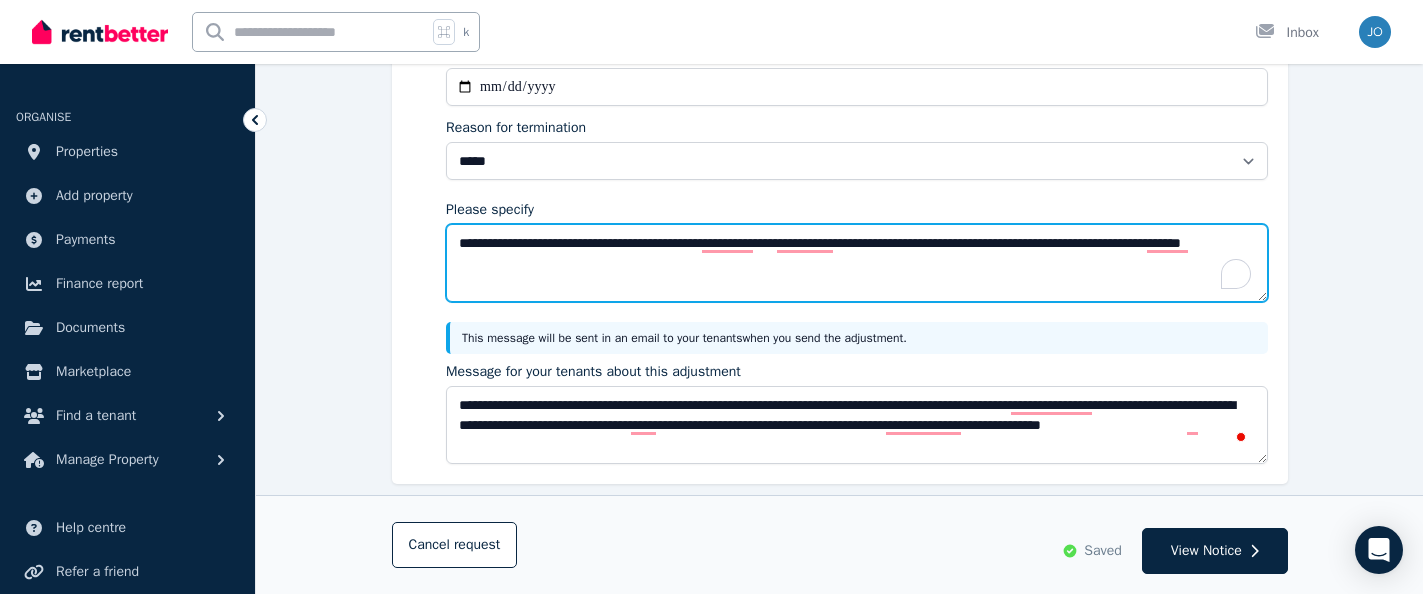 click on "**********" at bounding box center (857, 263) 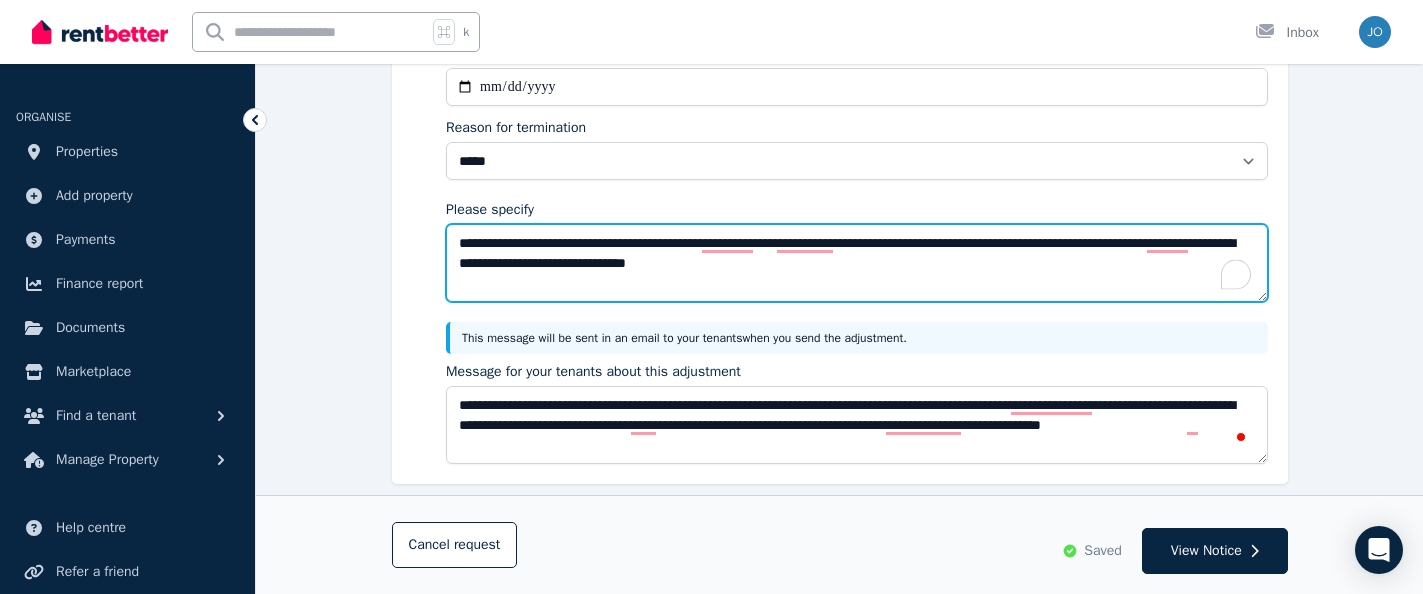 drag, startPoint x: 788, startPoint y: 259, endPoint x: 736, endPoint y: 259, distance: 52 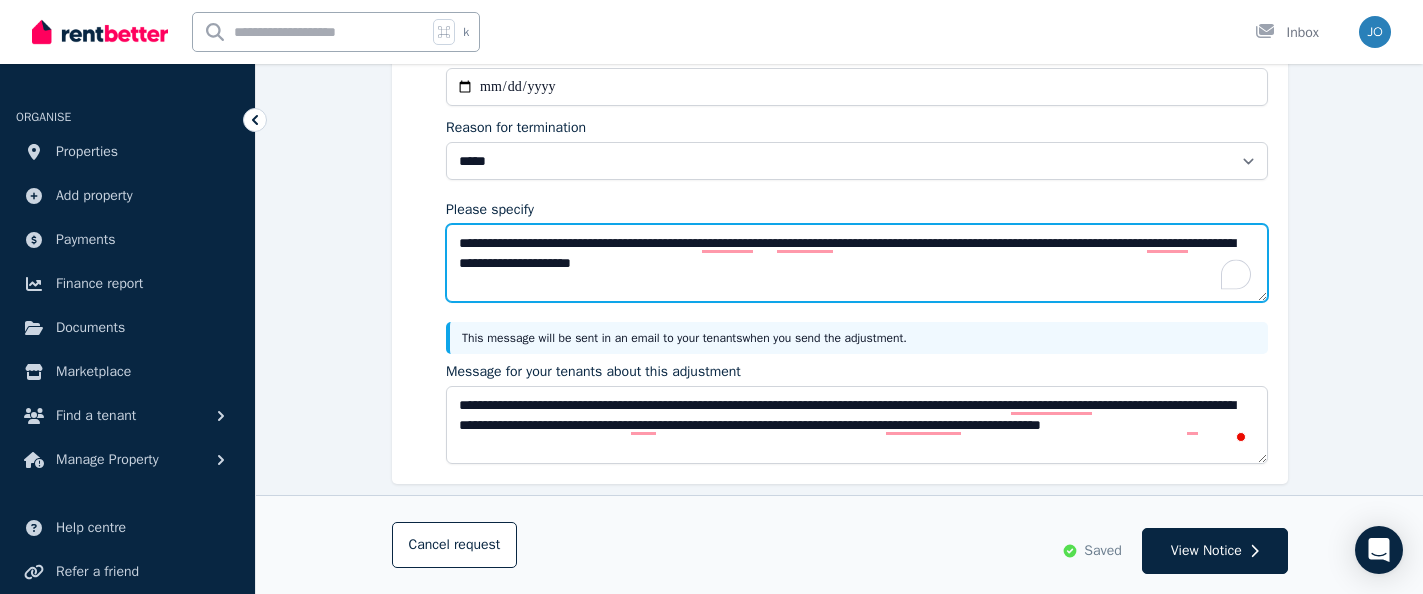 click on "**********" at bounding box center (857, 263) 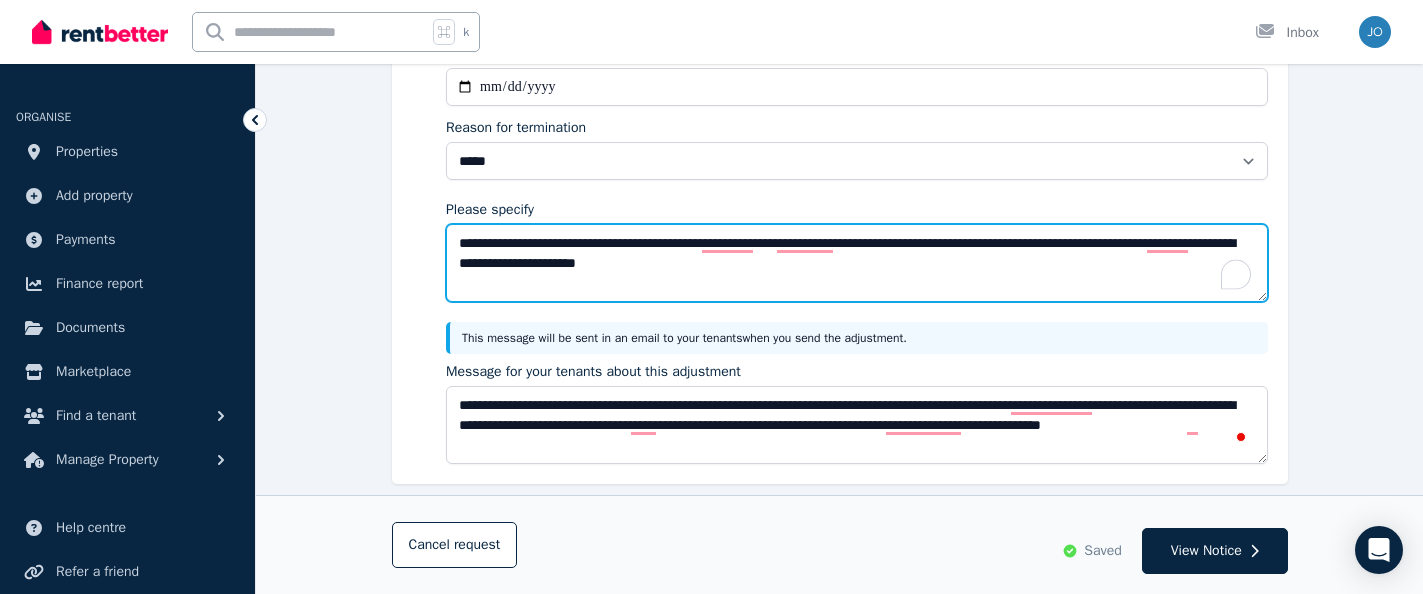 click on "**********" at bounding box center [857, 263] 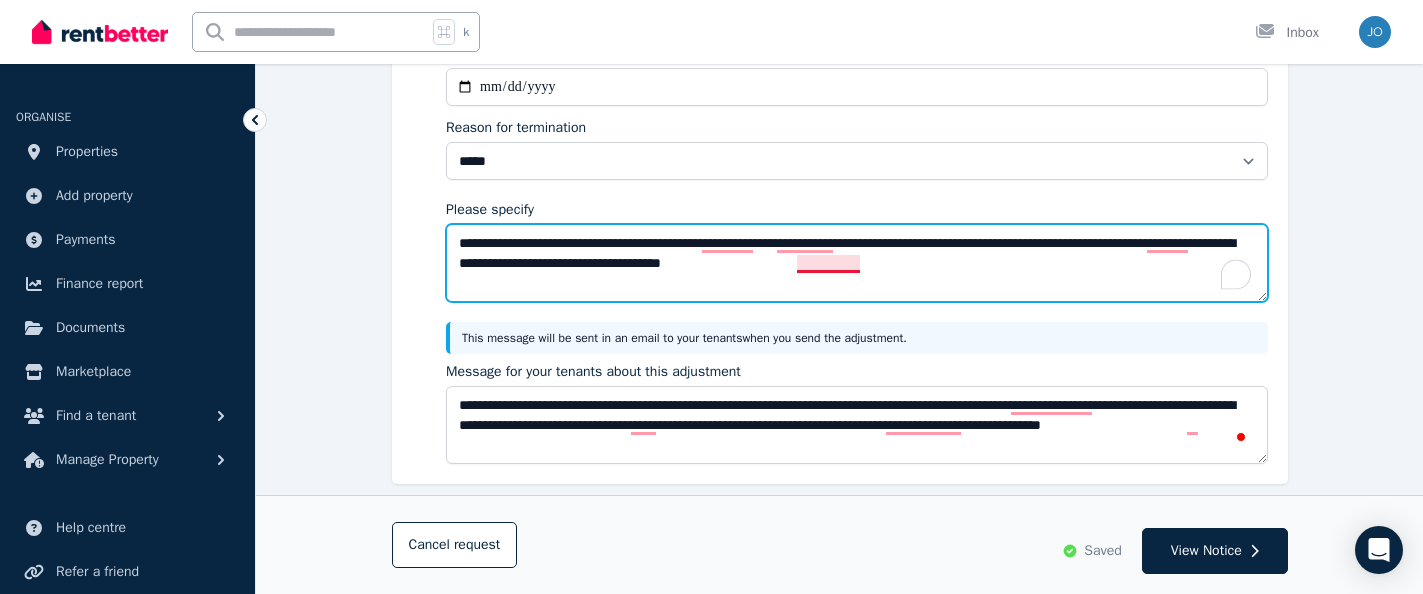 click on "**********" at bounding box center (857, 263) 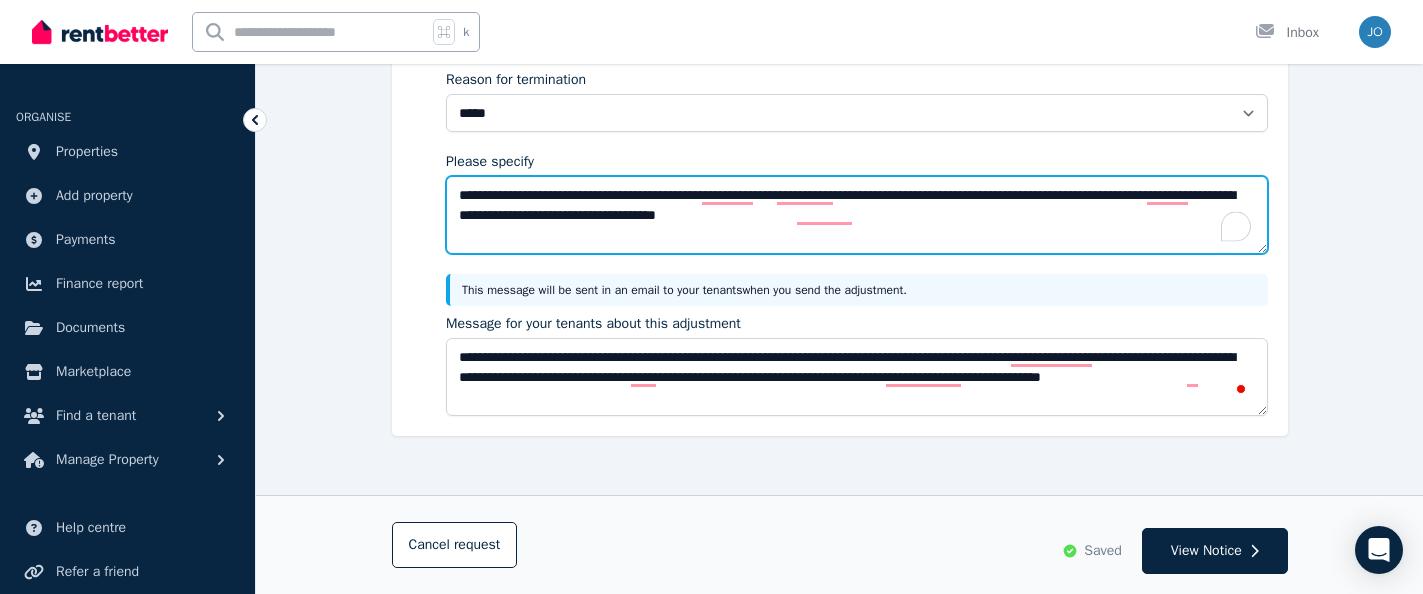 scroll, scrollTop: 409, scrollLeft: 0, axis: vertical 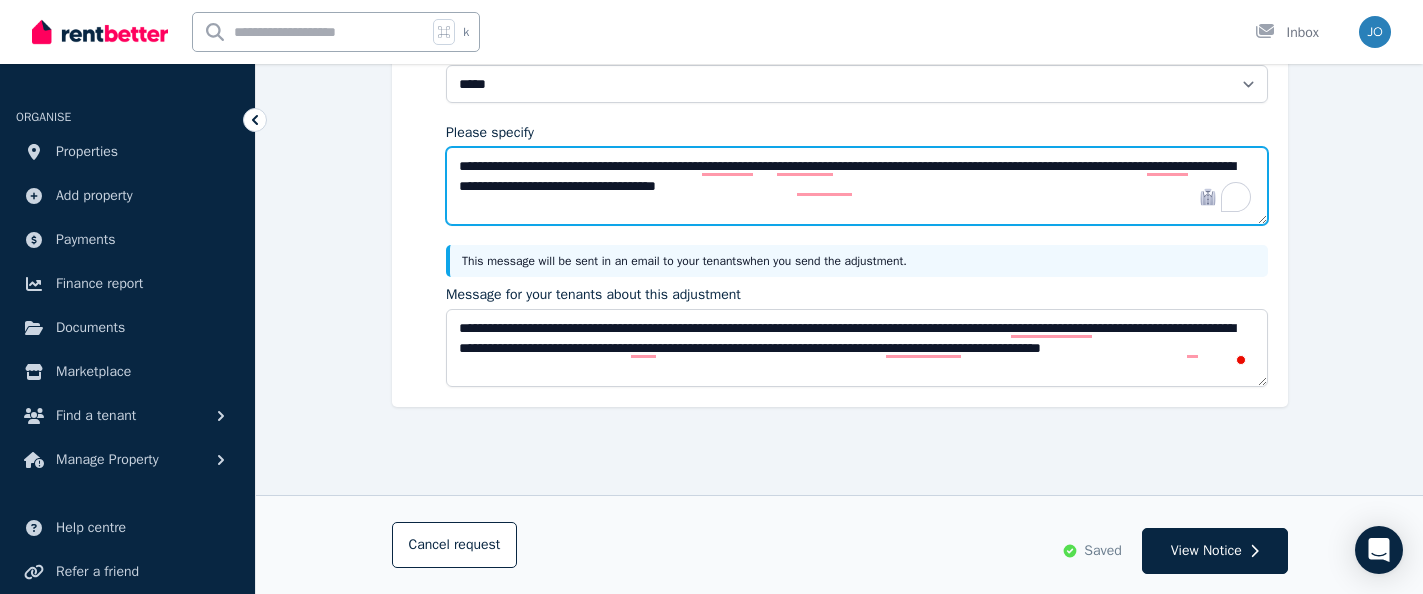 click on "**********" at bounding box center (857, 186) 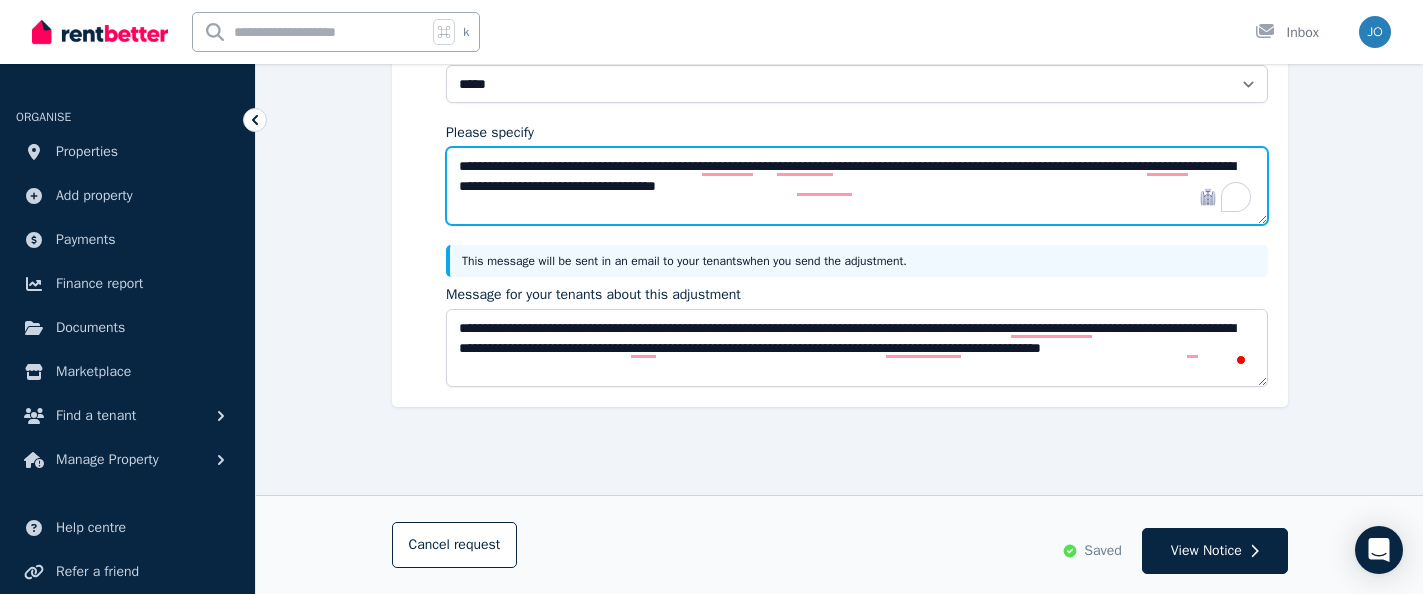 click on "**********" at bounding box center [857, 186] 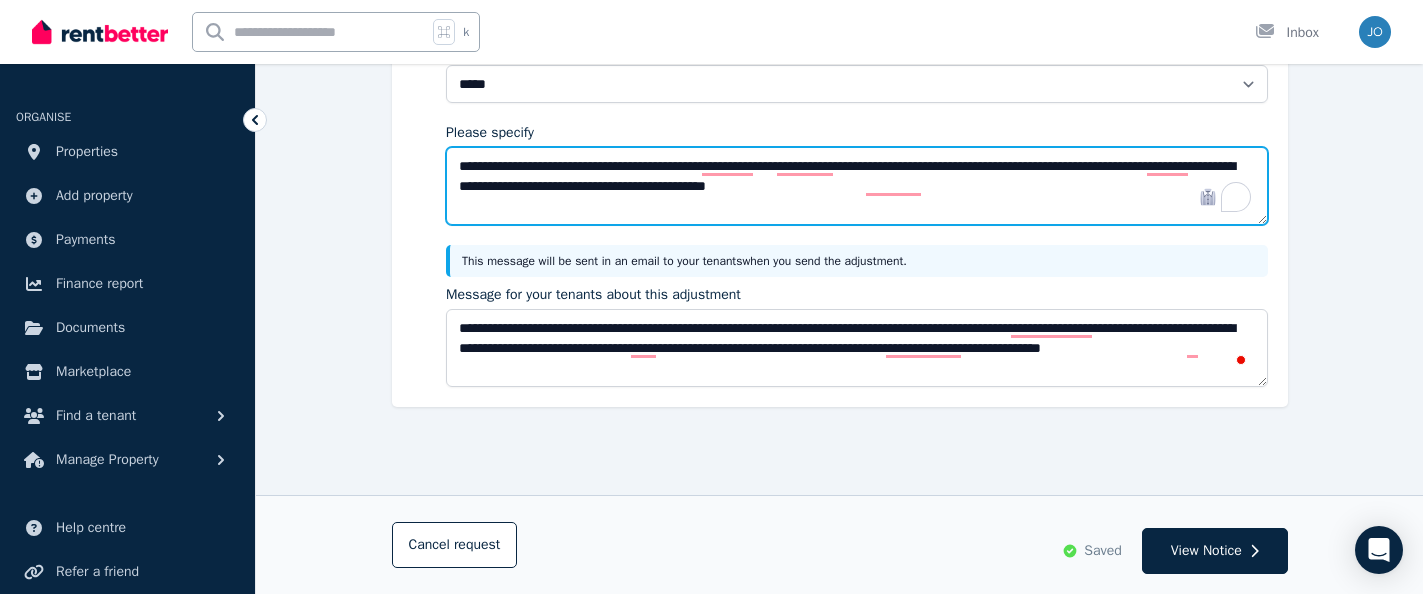 click on "**********" at bounding box center (857, 186) 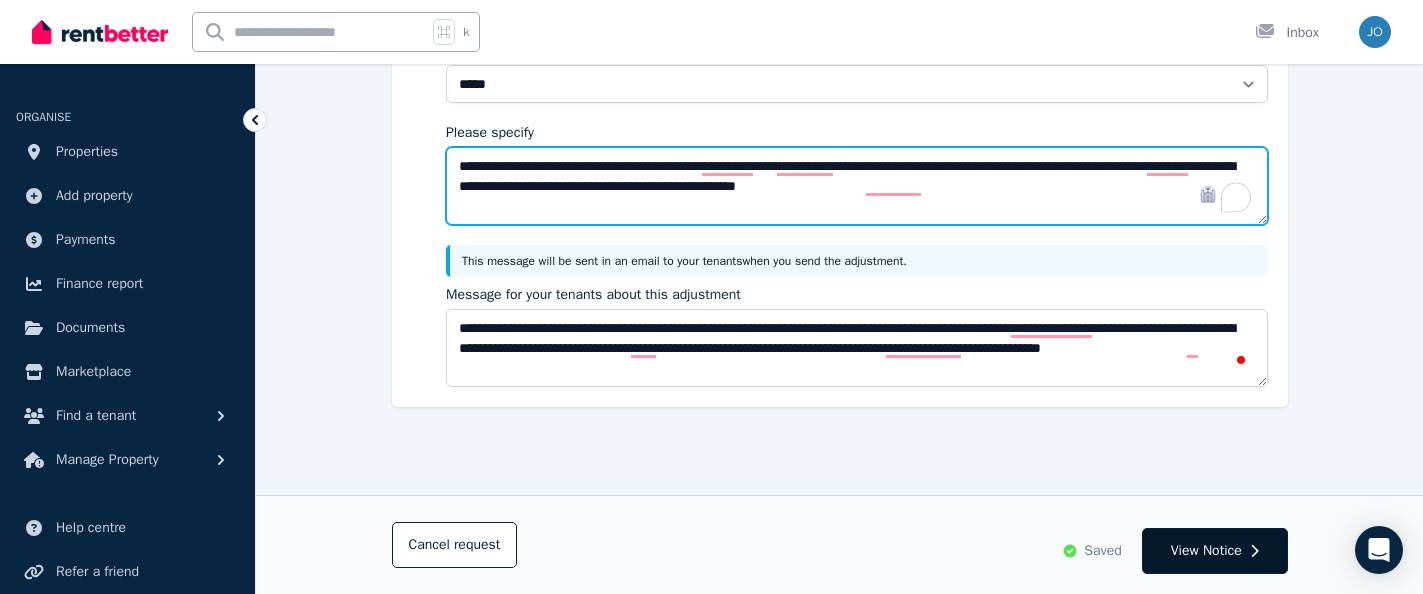 type on "**********" 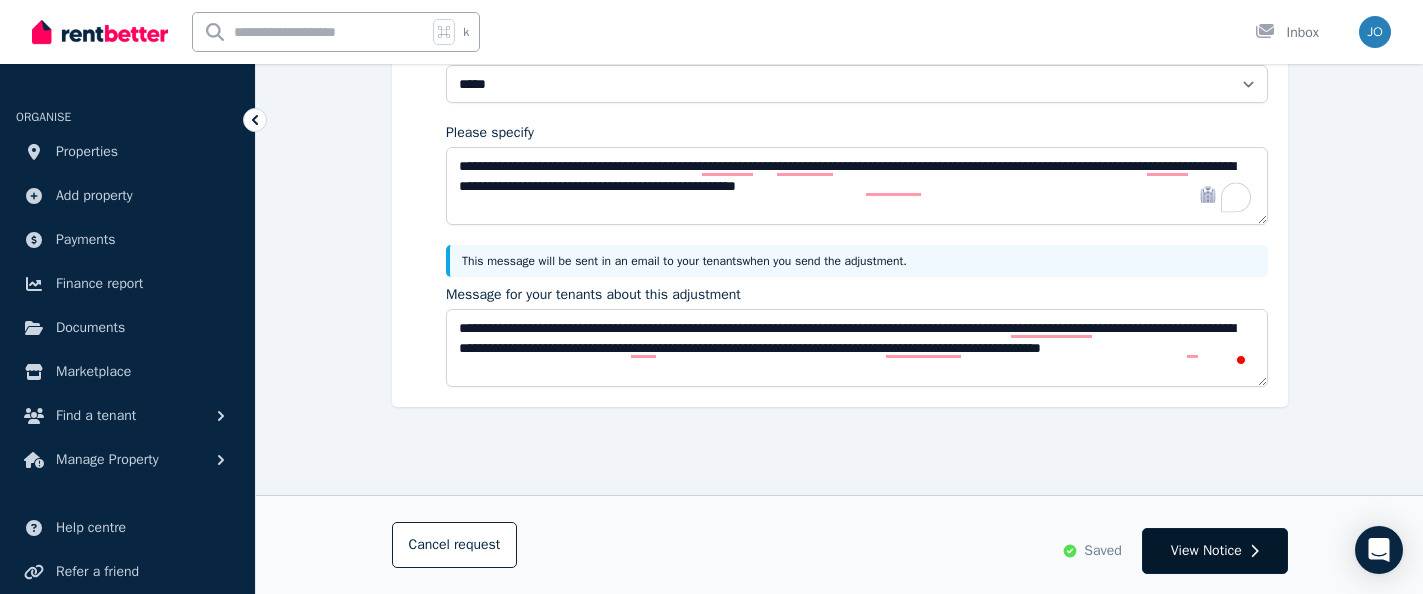 click on "View Notice" at bounding box center (1206, 551) 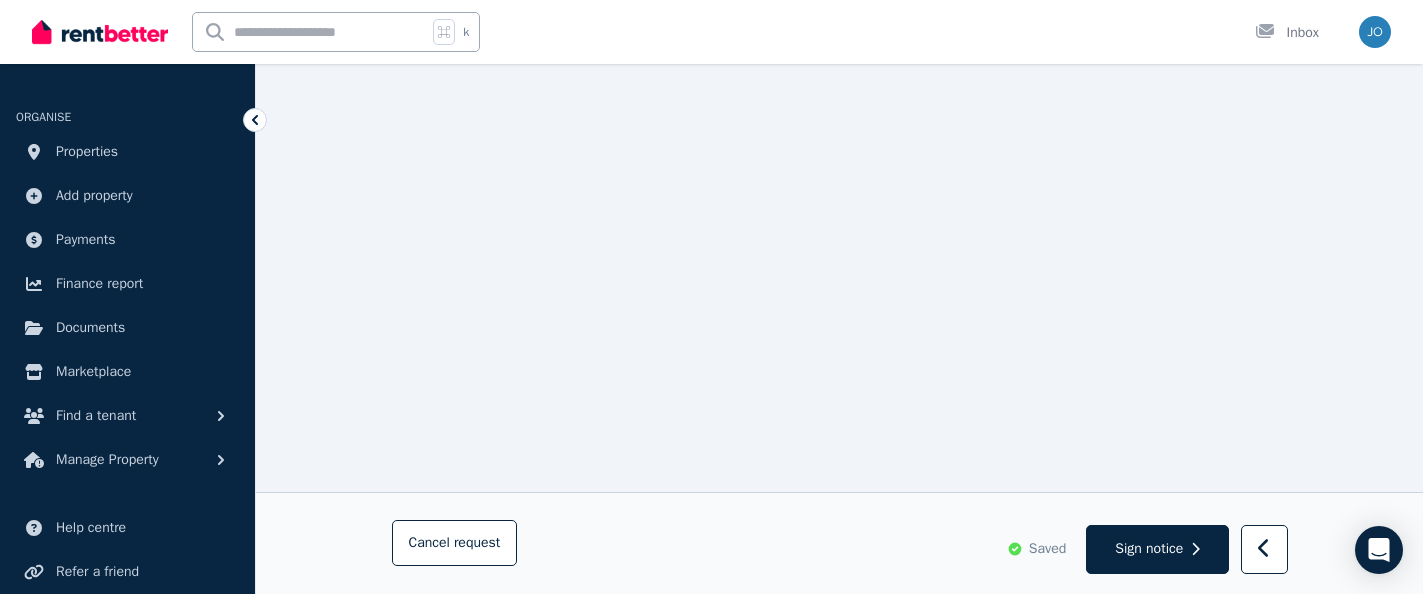 scroll, scrollTop: 1155, scrollLeft: 0, axis: vertical 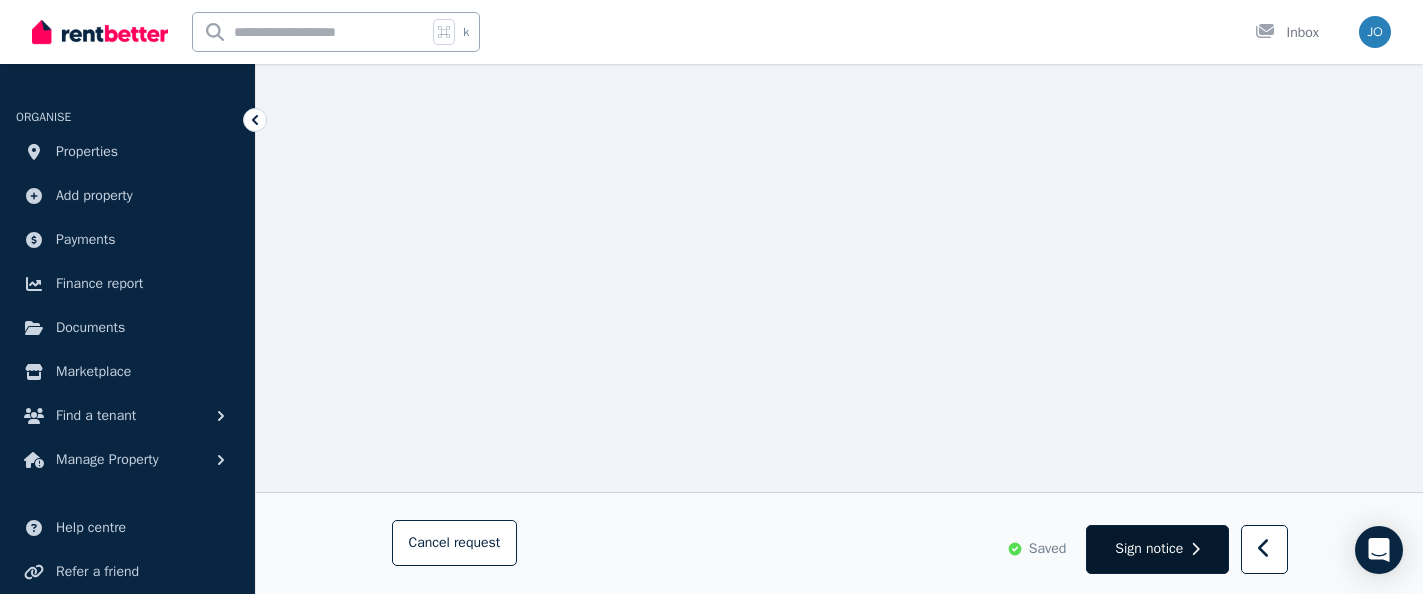 click on "Sign notice" at bounding box center [1157, 550] 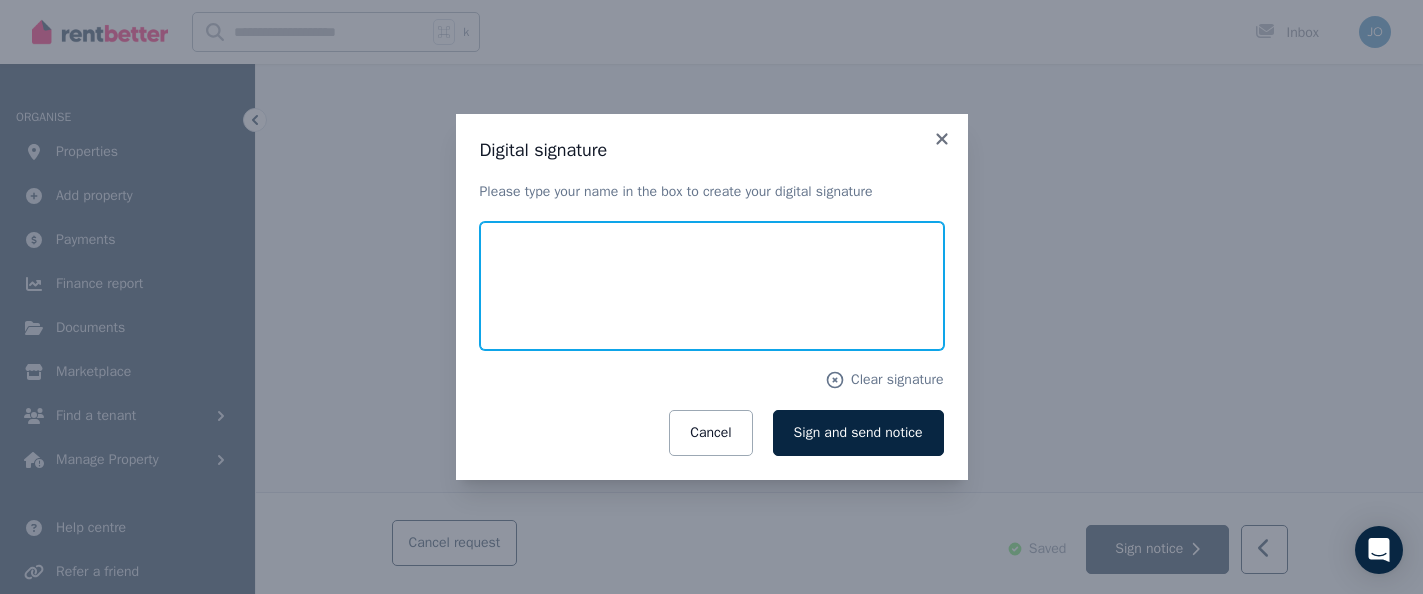 click at bounding box center [712, 286] 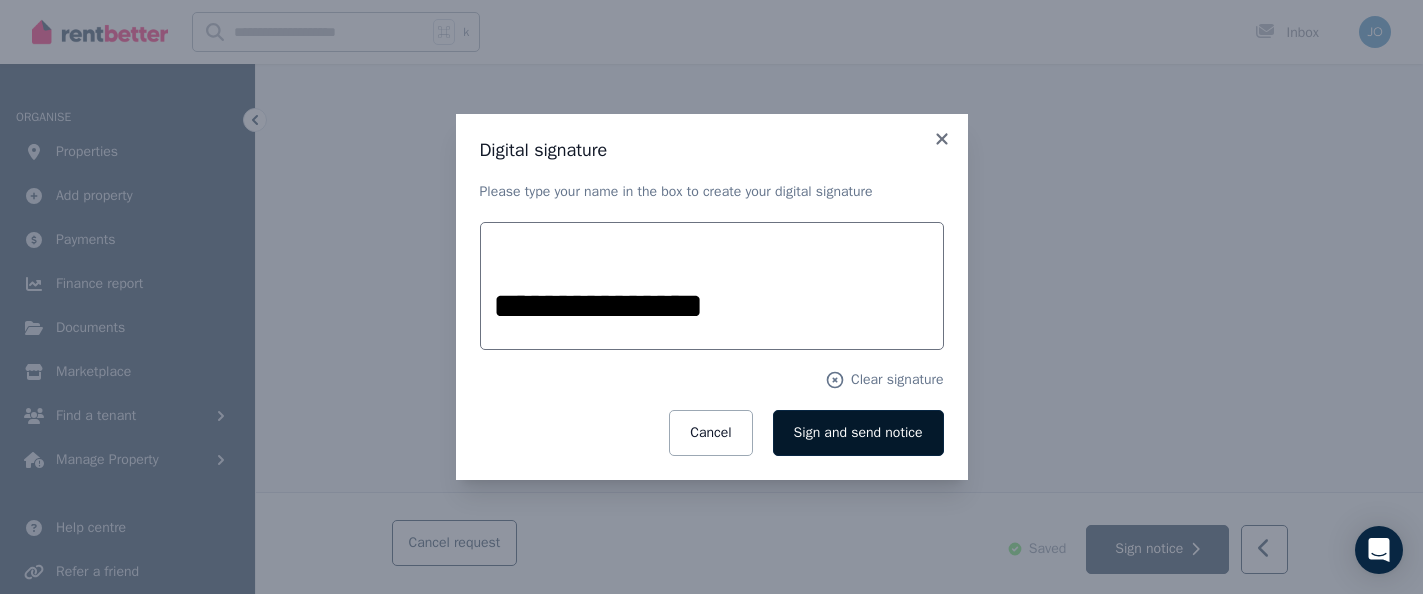 click on "Sign and send notice" at bounding box center (858, 432) 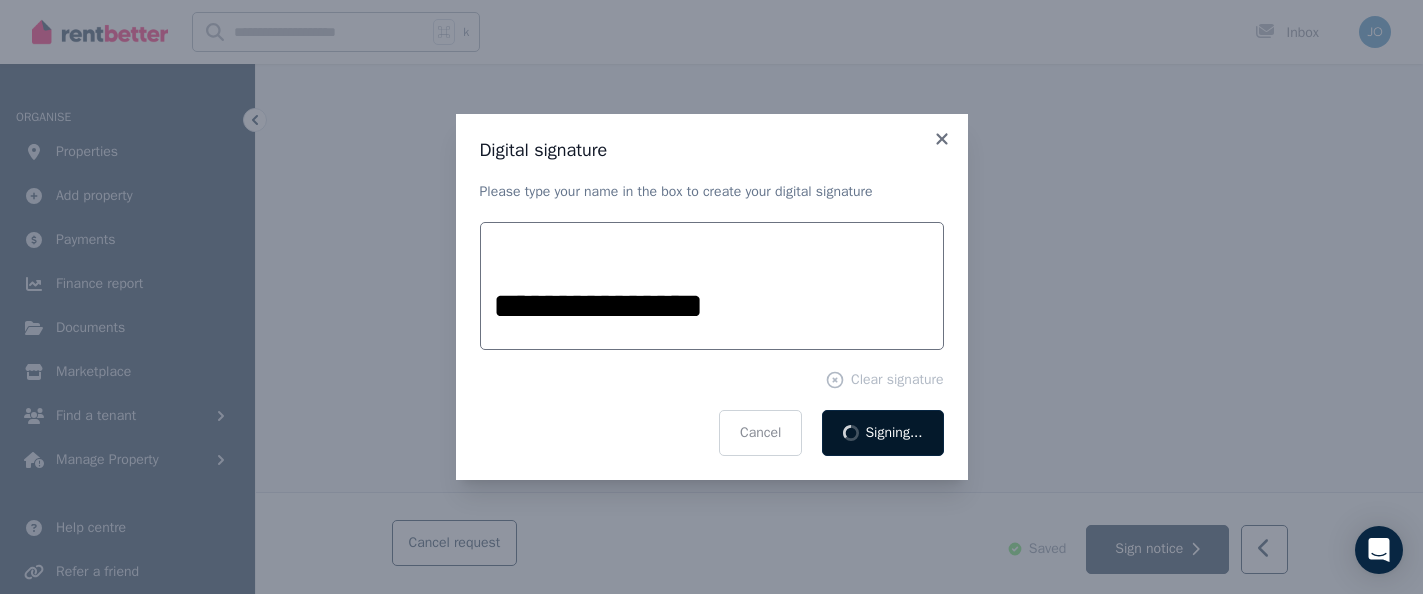 scroll, scrollTop: 291, scrollLeft: 0, axis: vertical 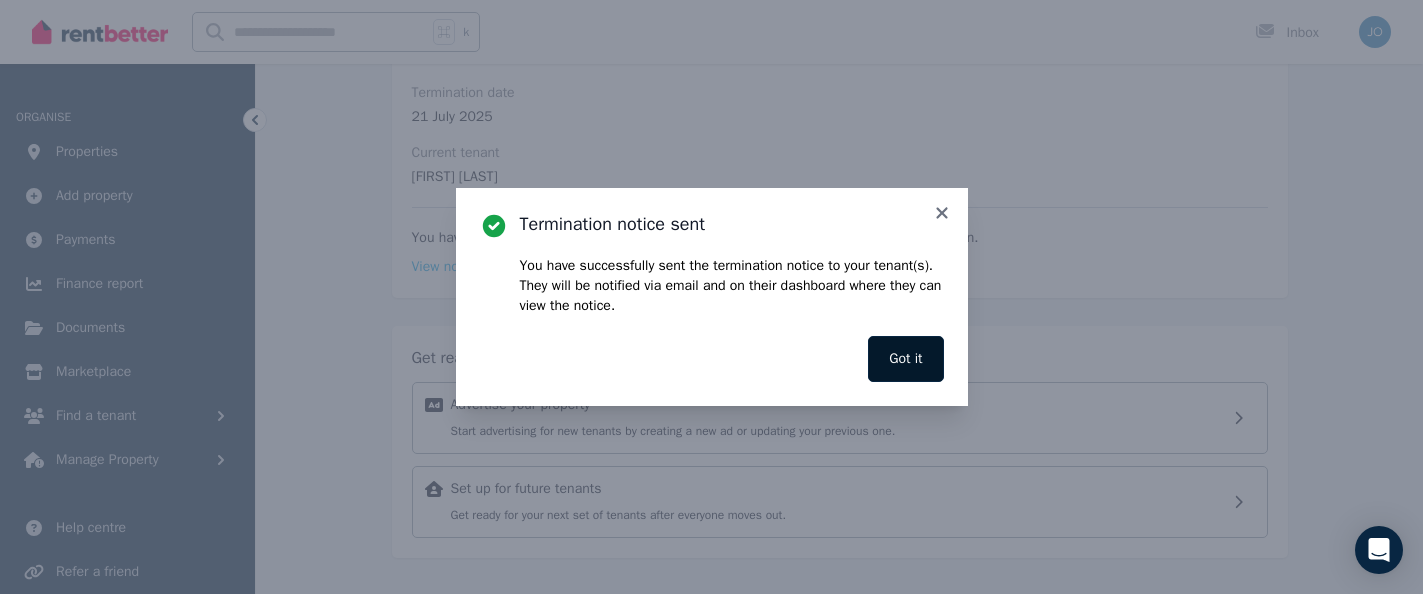 click on "Got it" at bounding box center (905, 359) 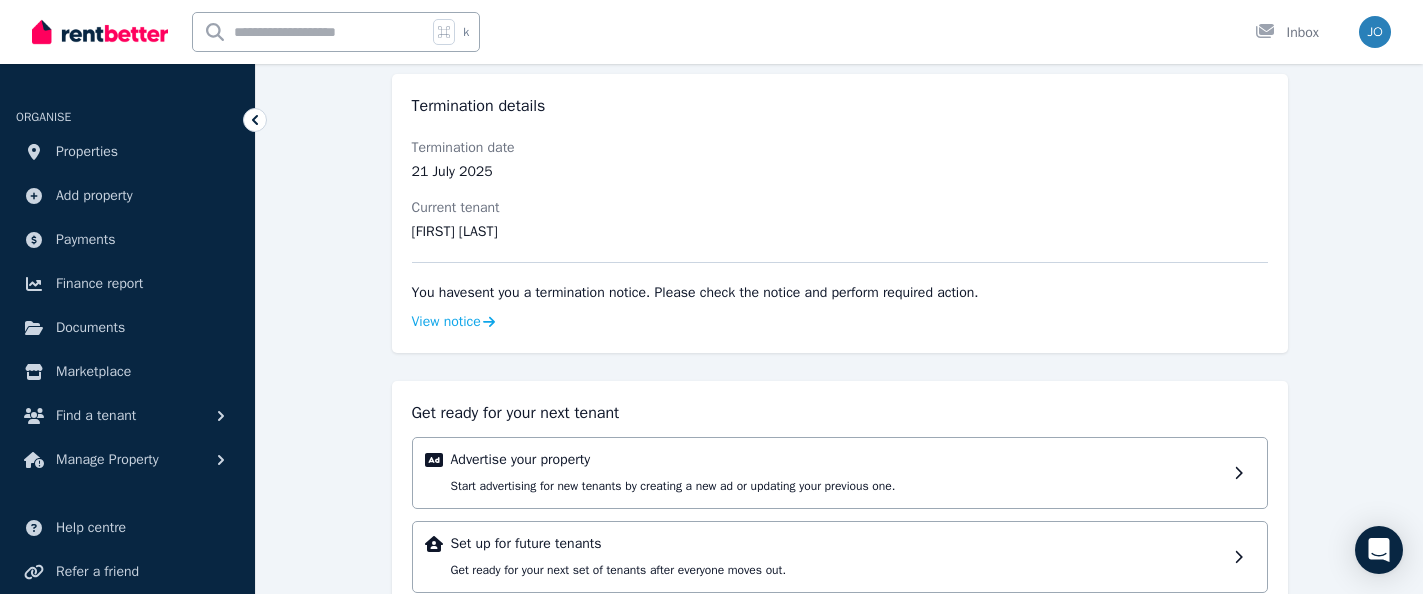 scroll, scrollTop: 232, scrollLeft: 0, axis: vertical 